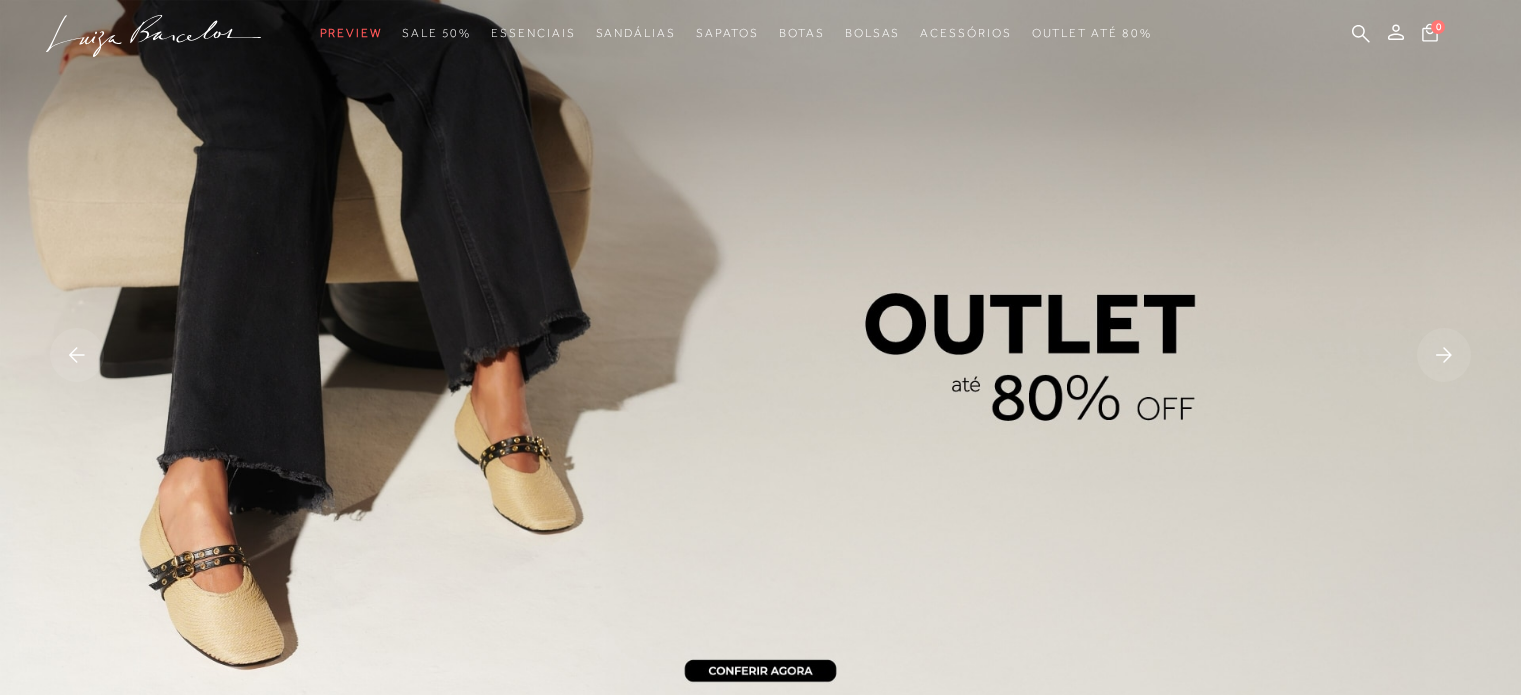 scroll, scrollTop: 0, scrollLeft: 0, axis: both 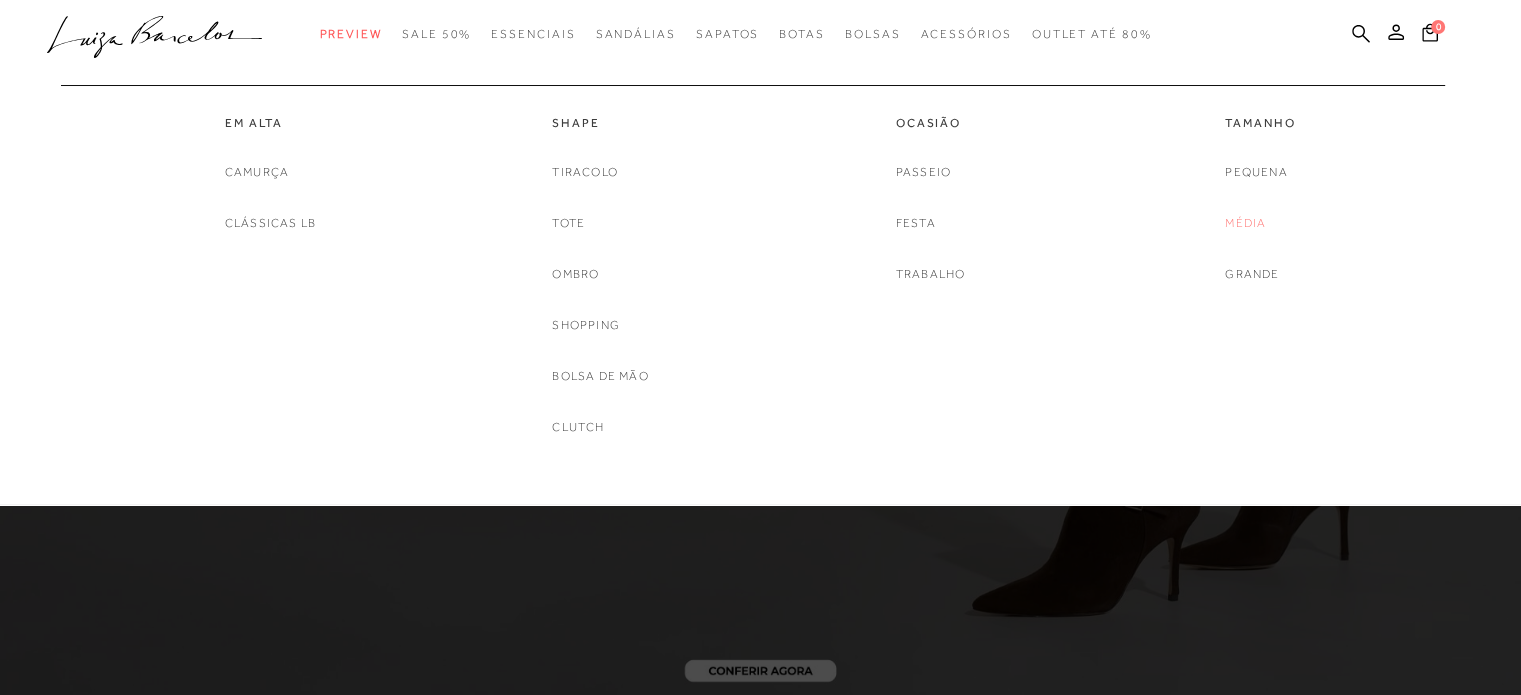 click on "Média" at bounding box center (1245, 223) 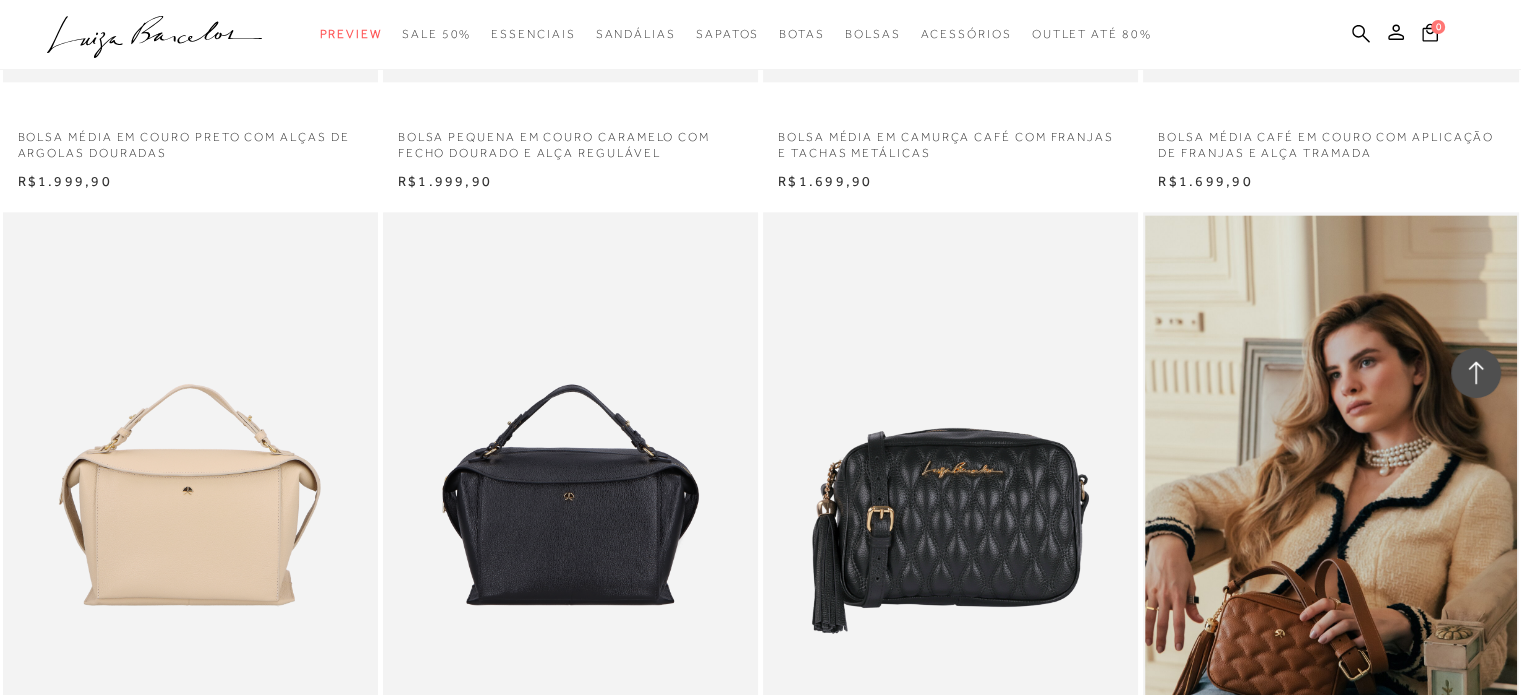 scroll, scrollTop: 2900, scrollLeft: 0, axis: vertical 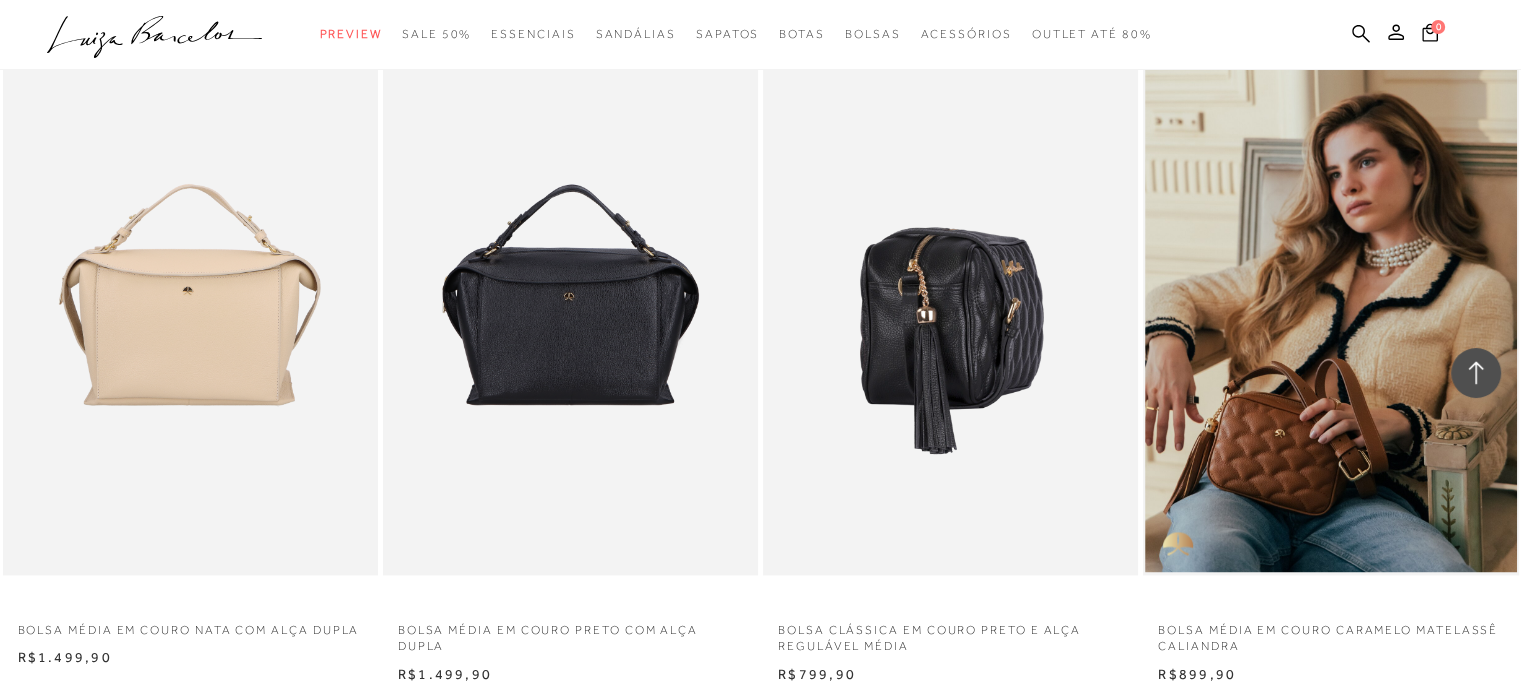 click at bounding box center [951, 293] 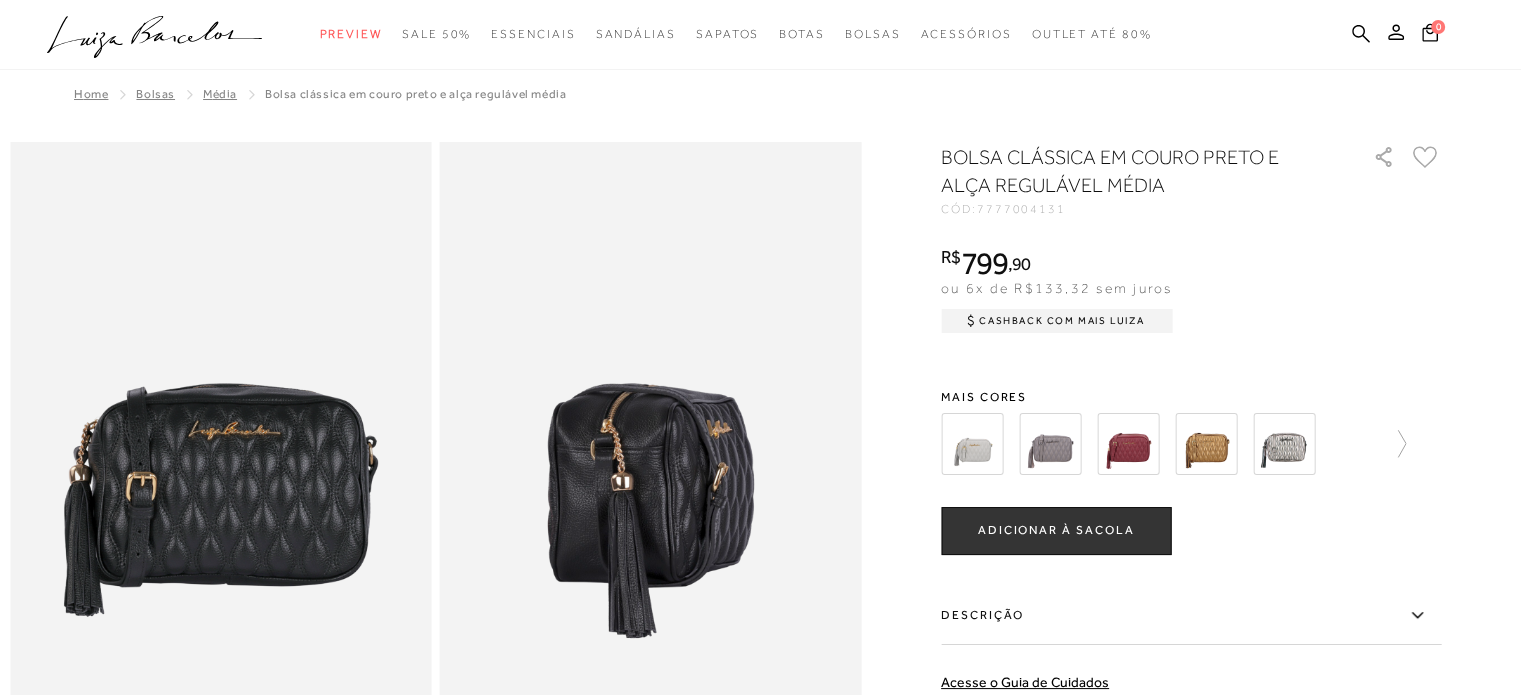 scroll, scrollTop: 0, scrollLeft: 0, axis: both 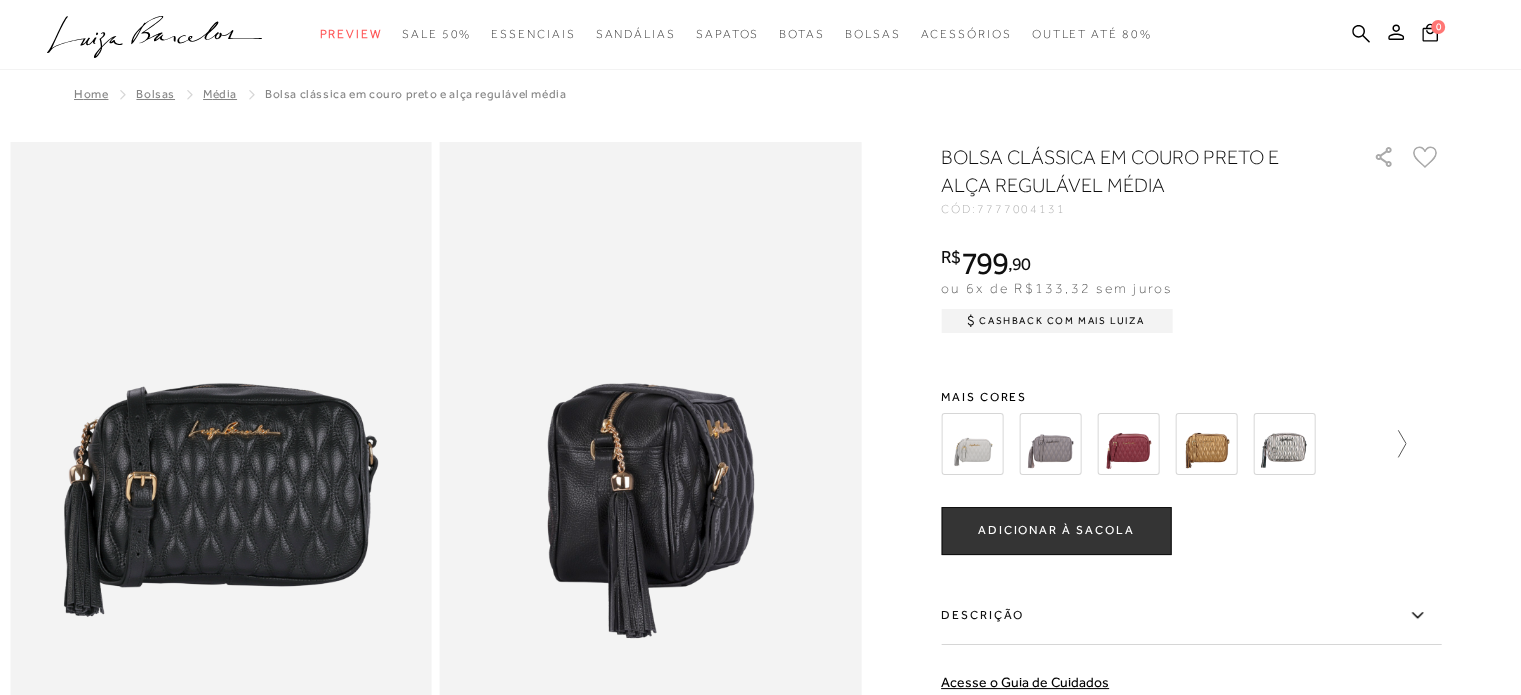 click 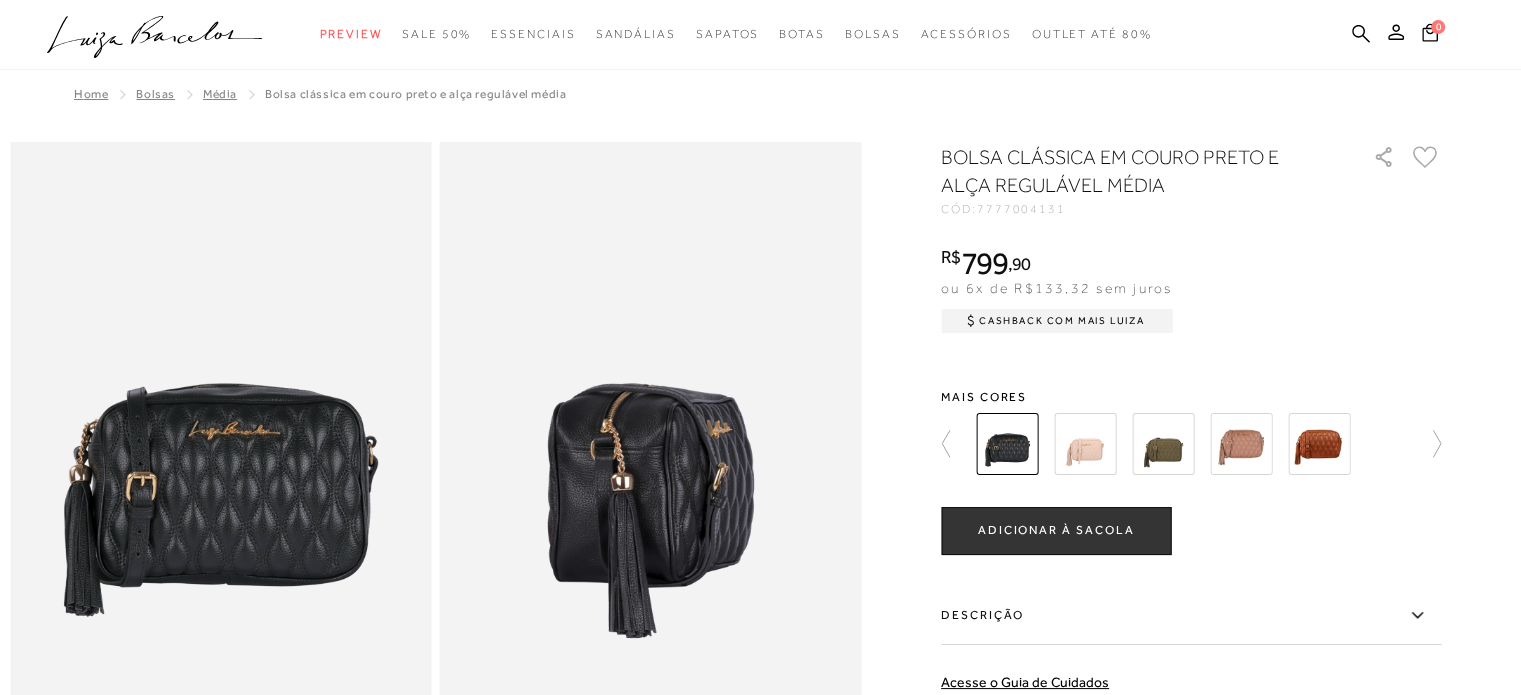 click at bounding box center [1191, 444] 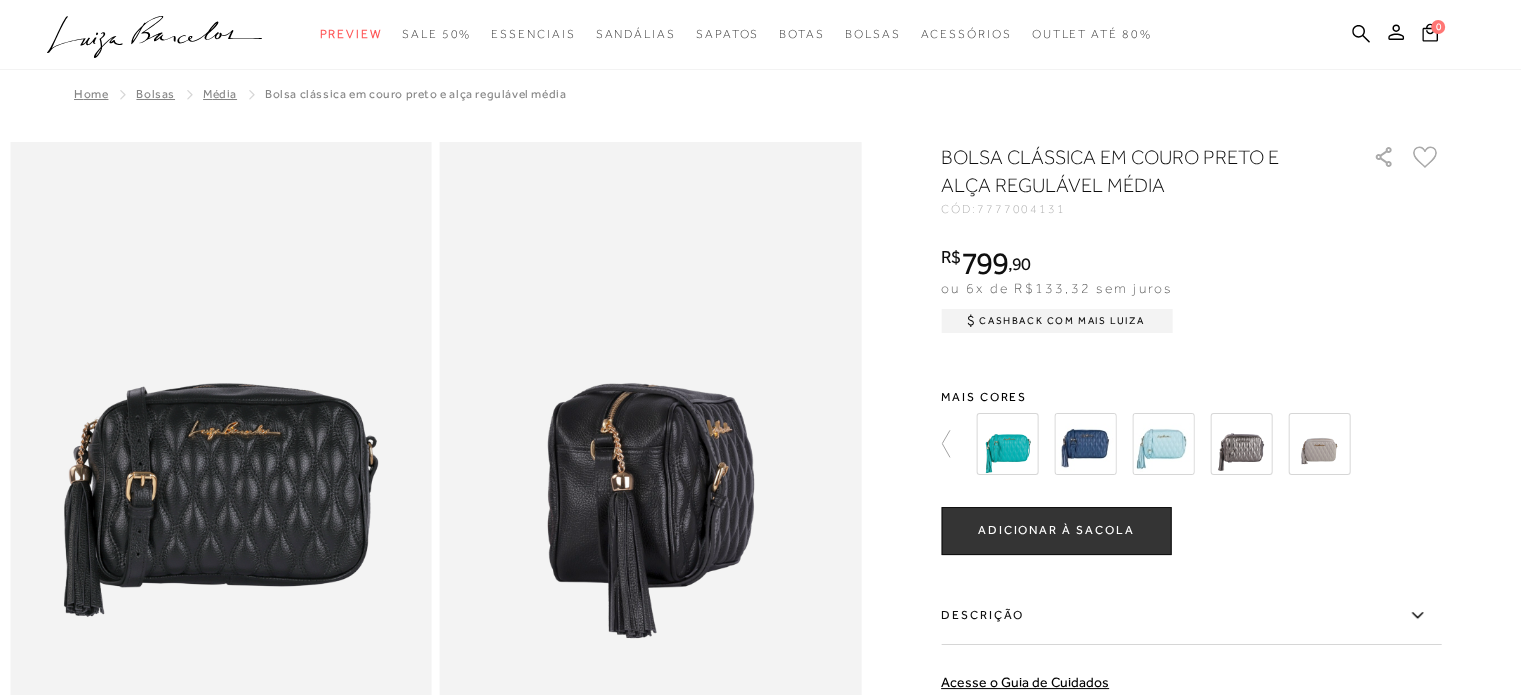 click on "ADICIONAR À SACOLA" at bounding box center (1056, 530) 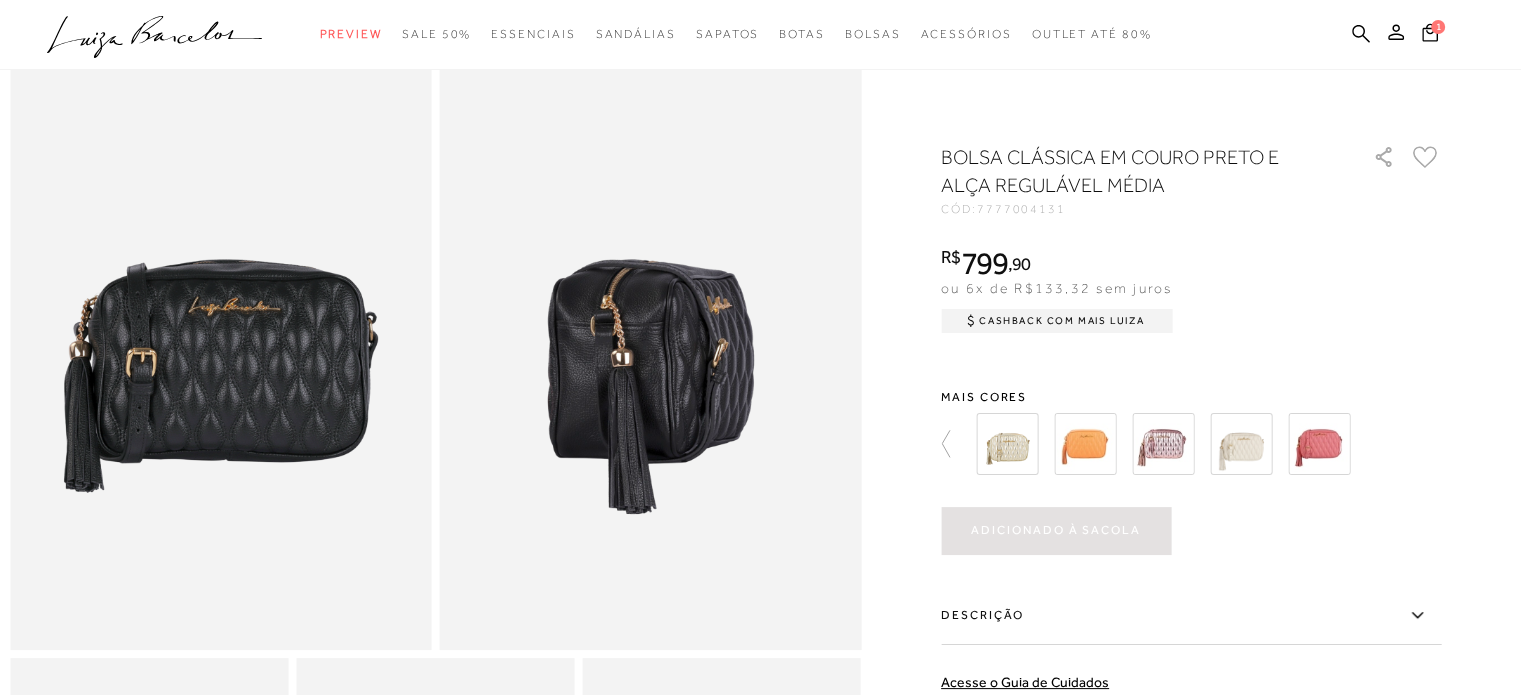 scroll, scrollTop: 300, scrollLeft: 0, axis: vertical 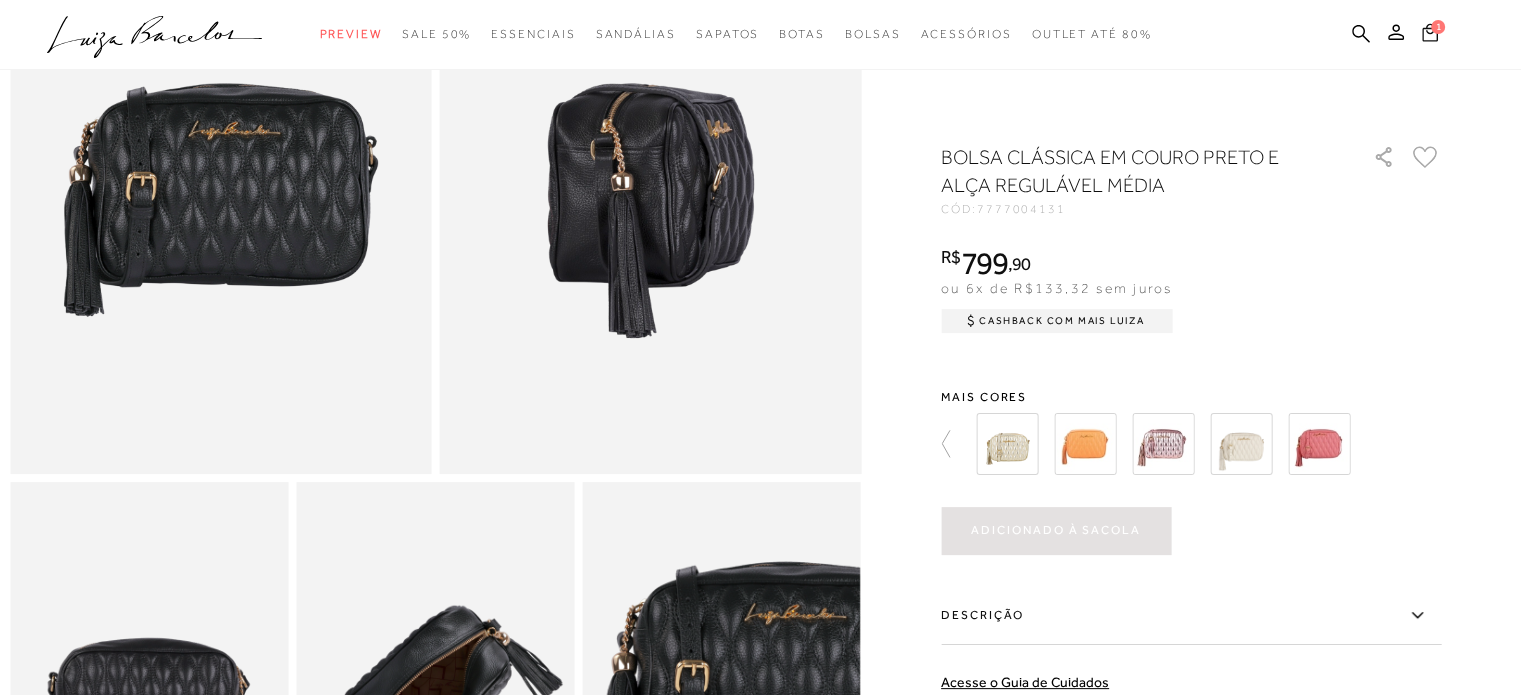 click 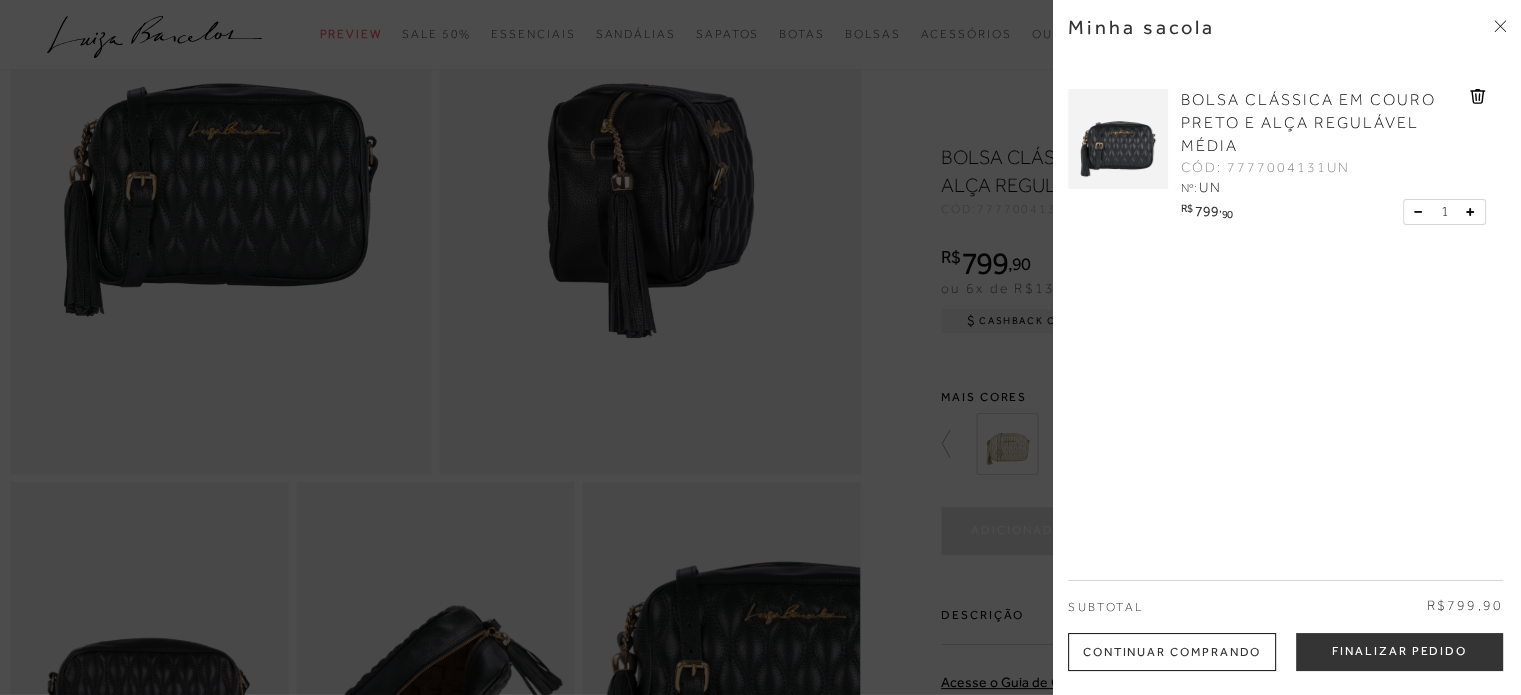 click on "Finalizar Pedido" at bounding box center [1399, 652] 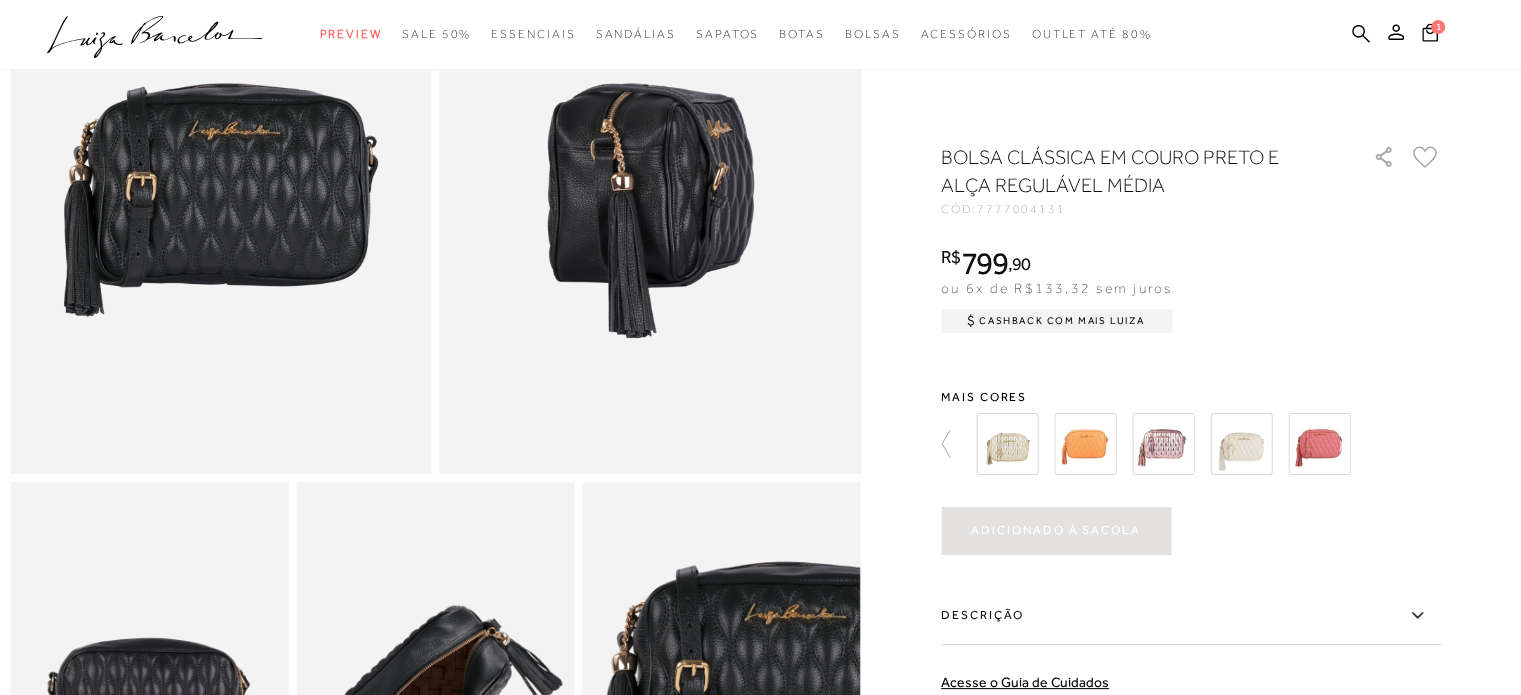 scroll, scrollTop: 0, scrollLeft: 0, axis: both 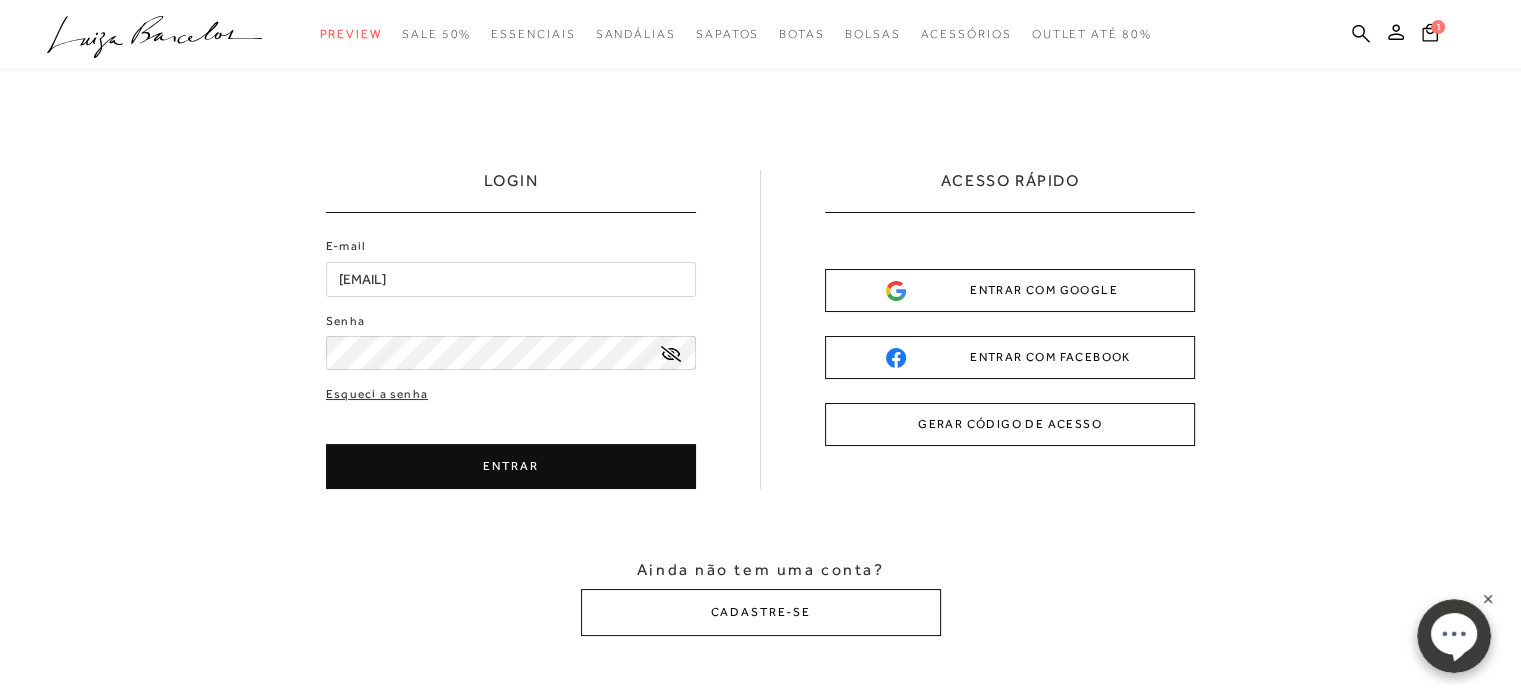 click on "ENTRAR" at bounding box center [511, 466] 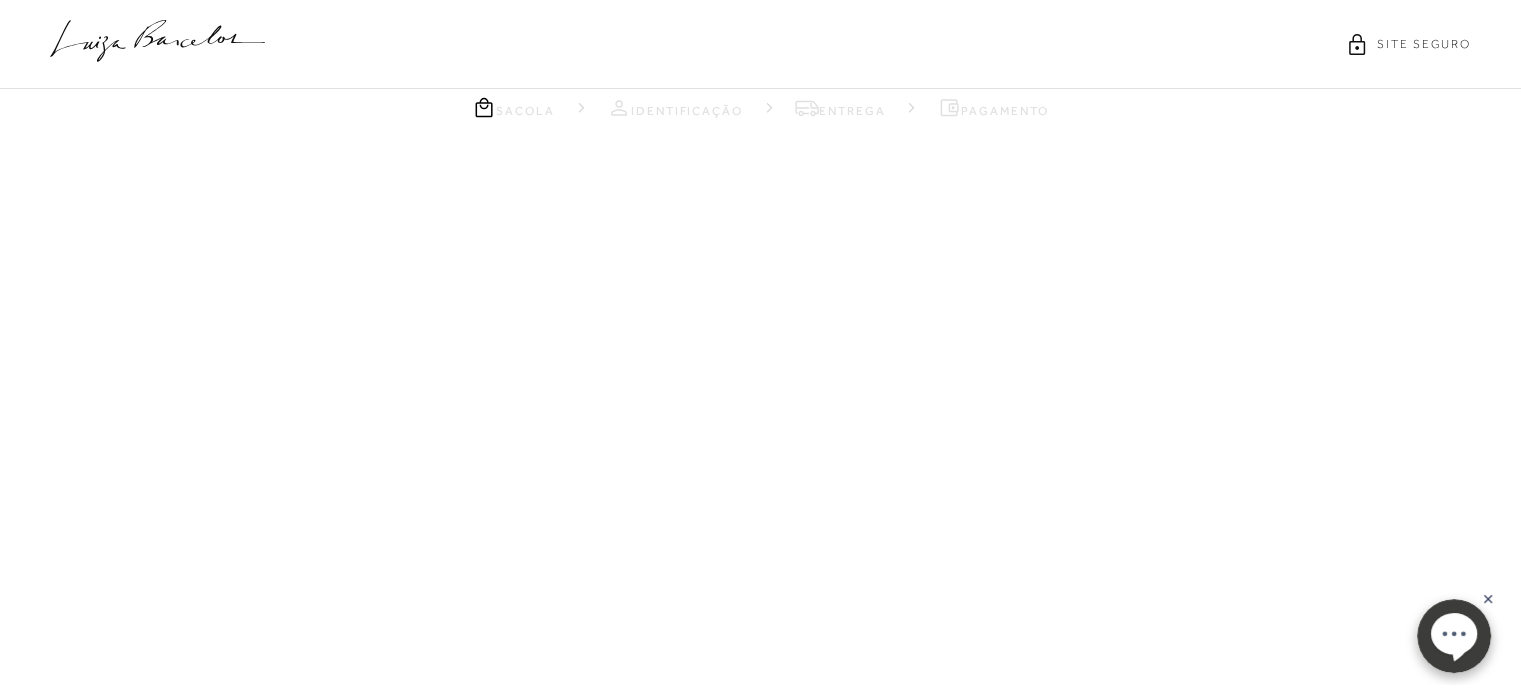 scroll, scrollTop: 0, scrollLeft: 0, axis: both 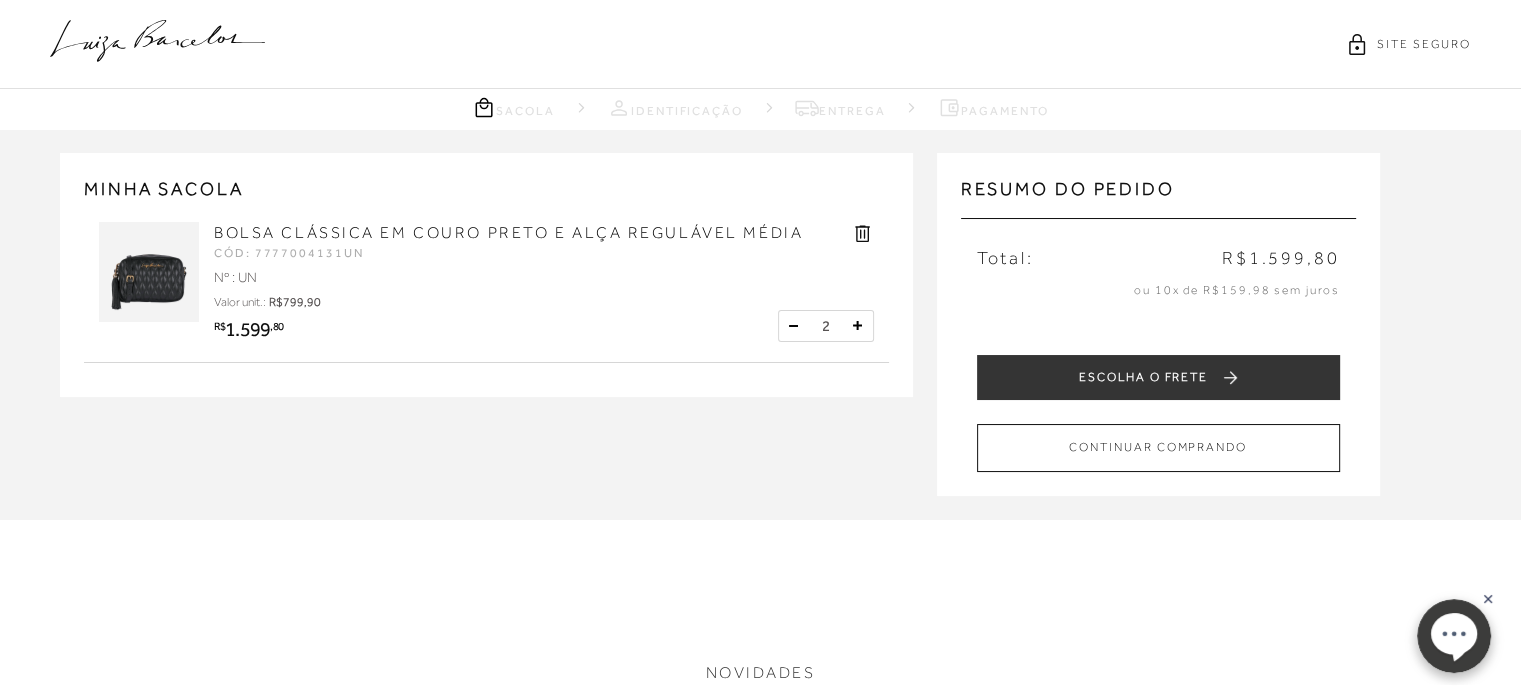 click 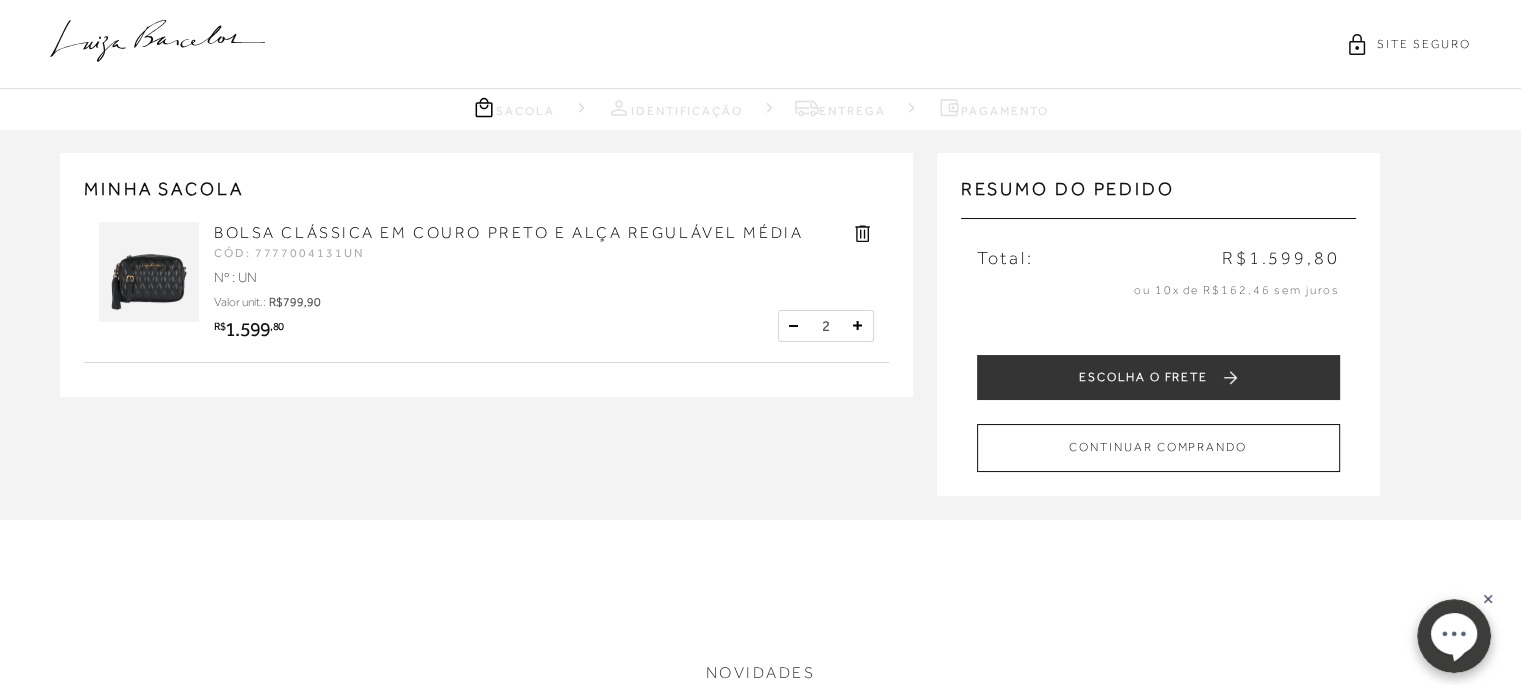 click at bounding box center [794, 326] 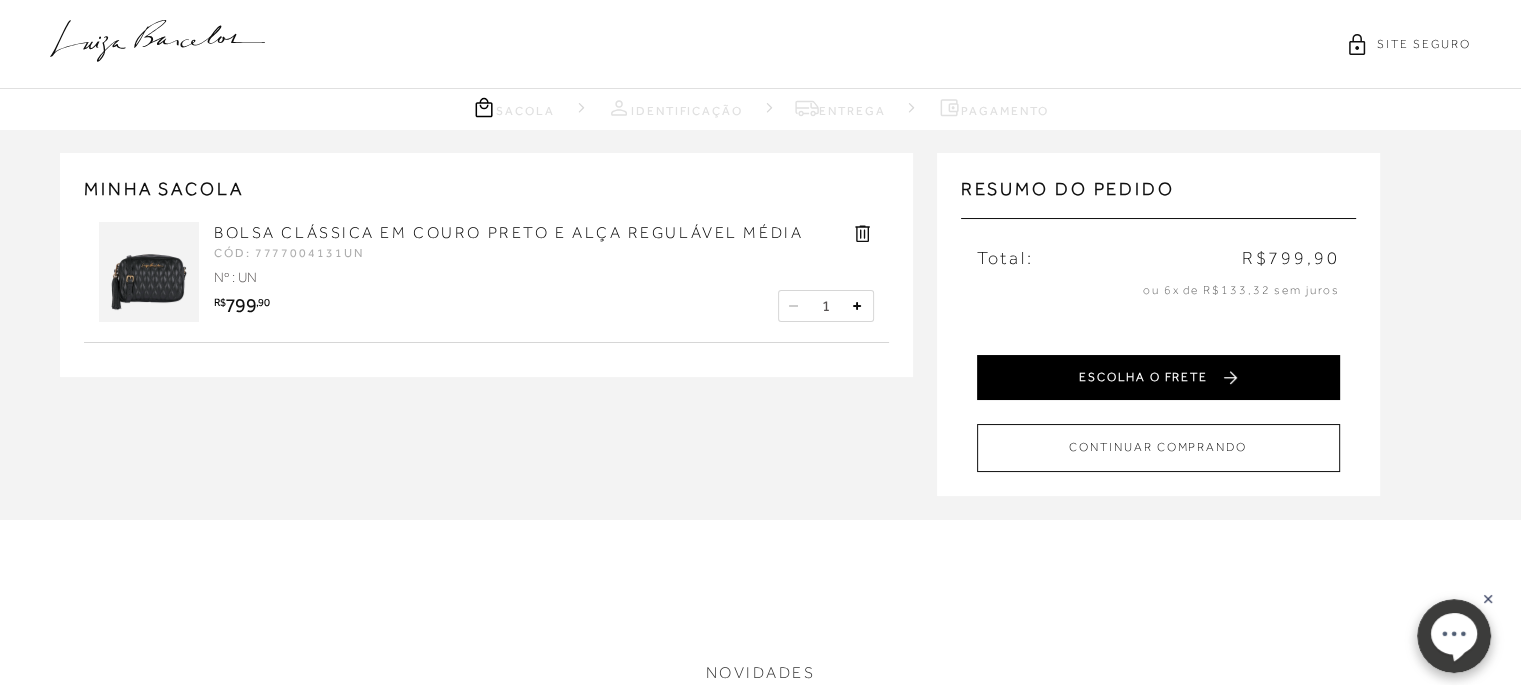 click on "ESCOLHA O FRETE" at bounding box center (1158, 377) 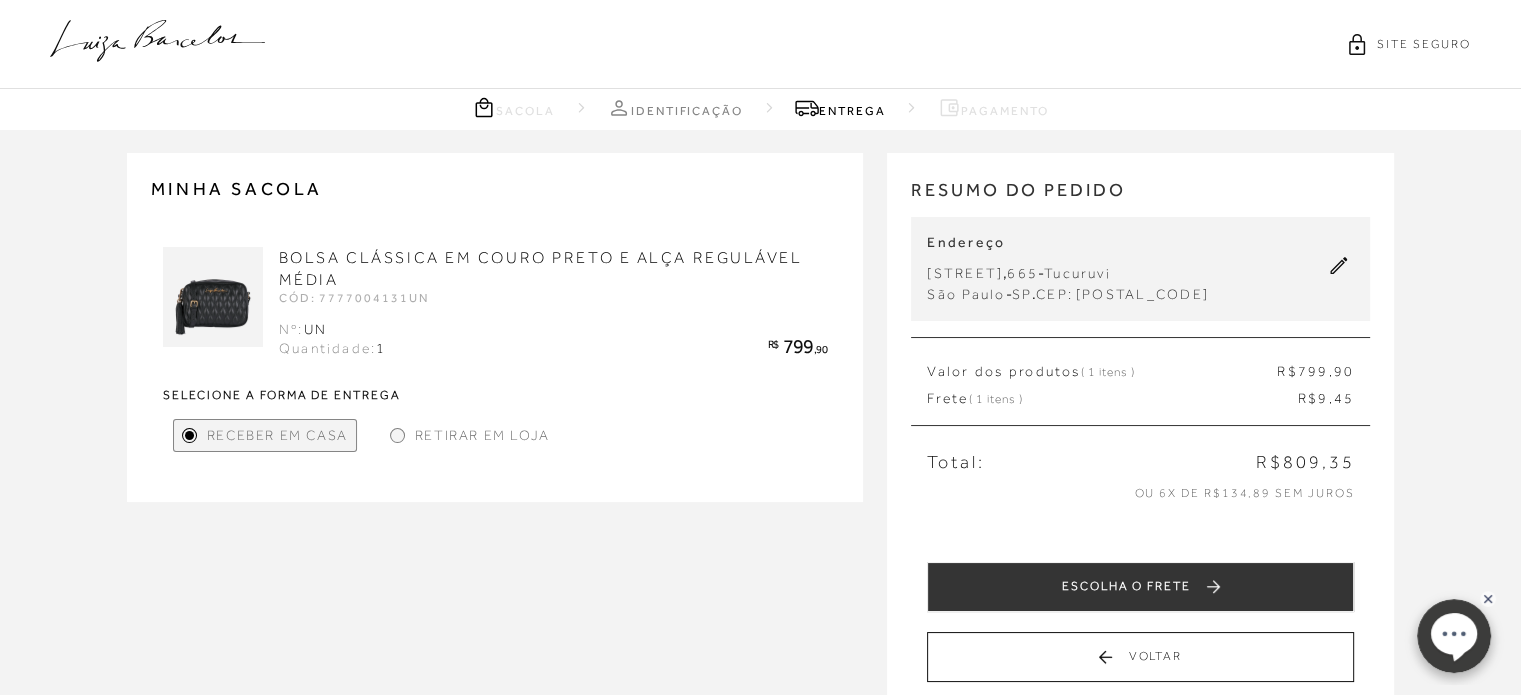 scroll, scrollTop: 100, scrollLeft: 0, axis: vertical 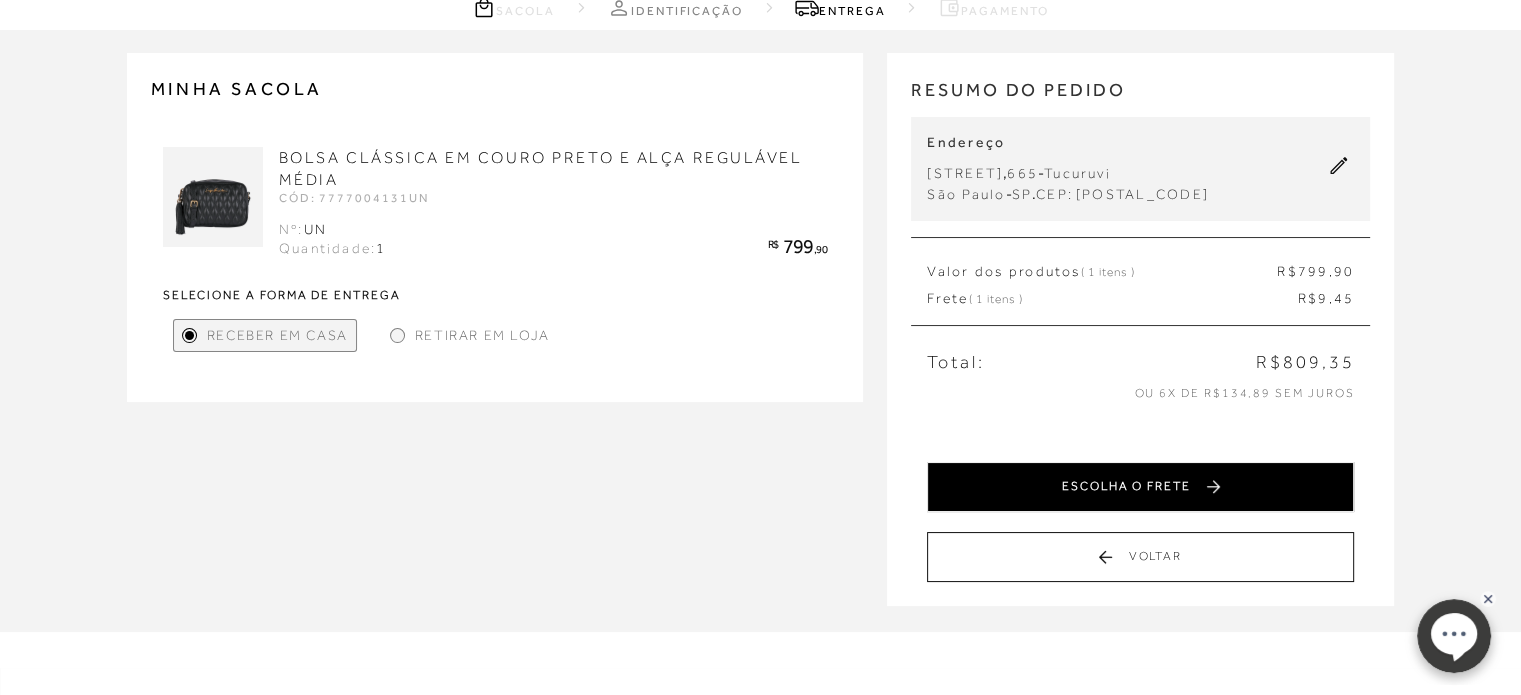 click on "ESCOLHA O FRETE" at bounding box center (1140, 487) 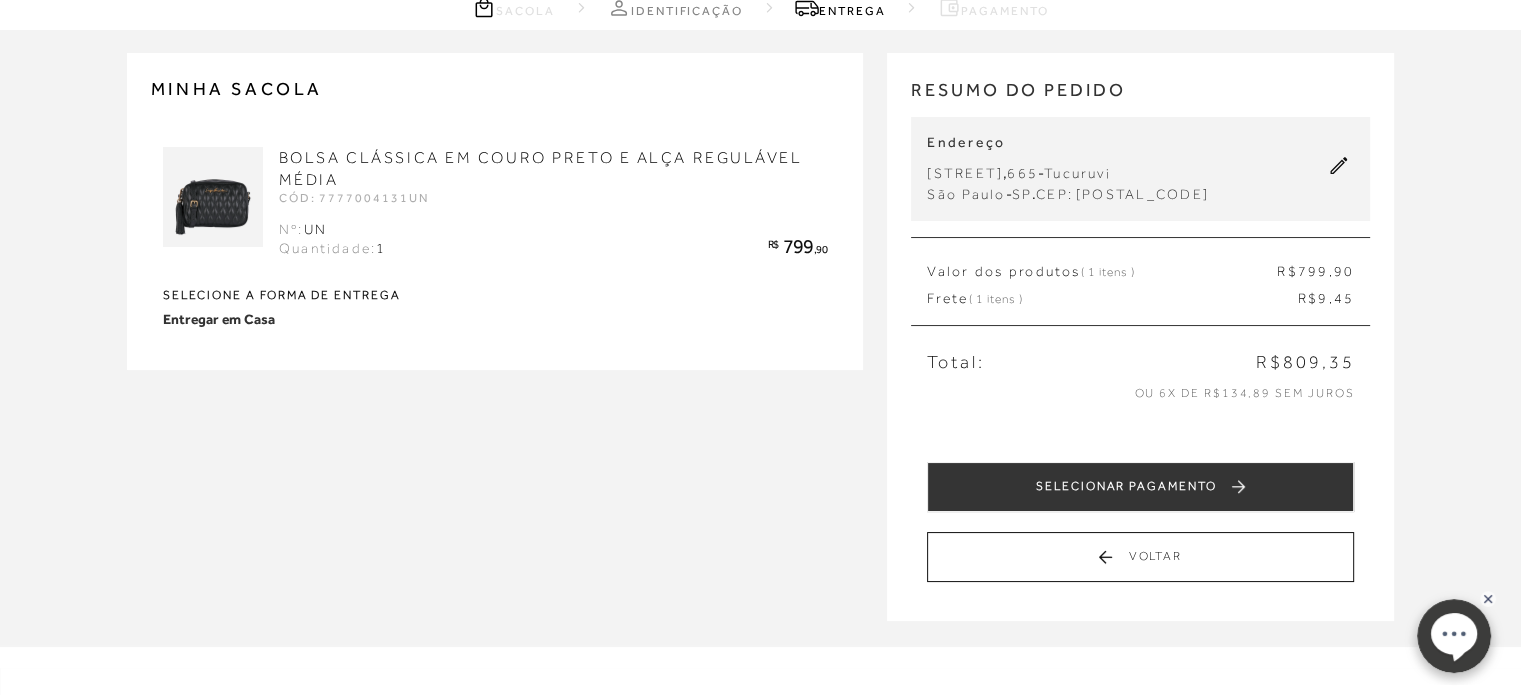 scroll, scrollTop: 0, scrollLeft: 0, axis: both 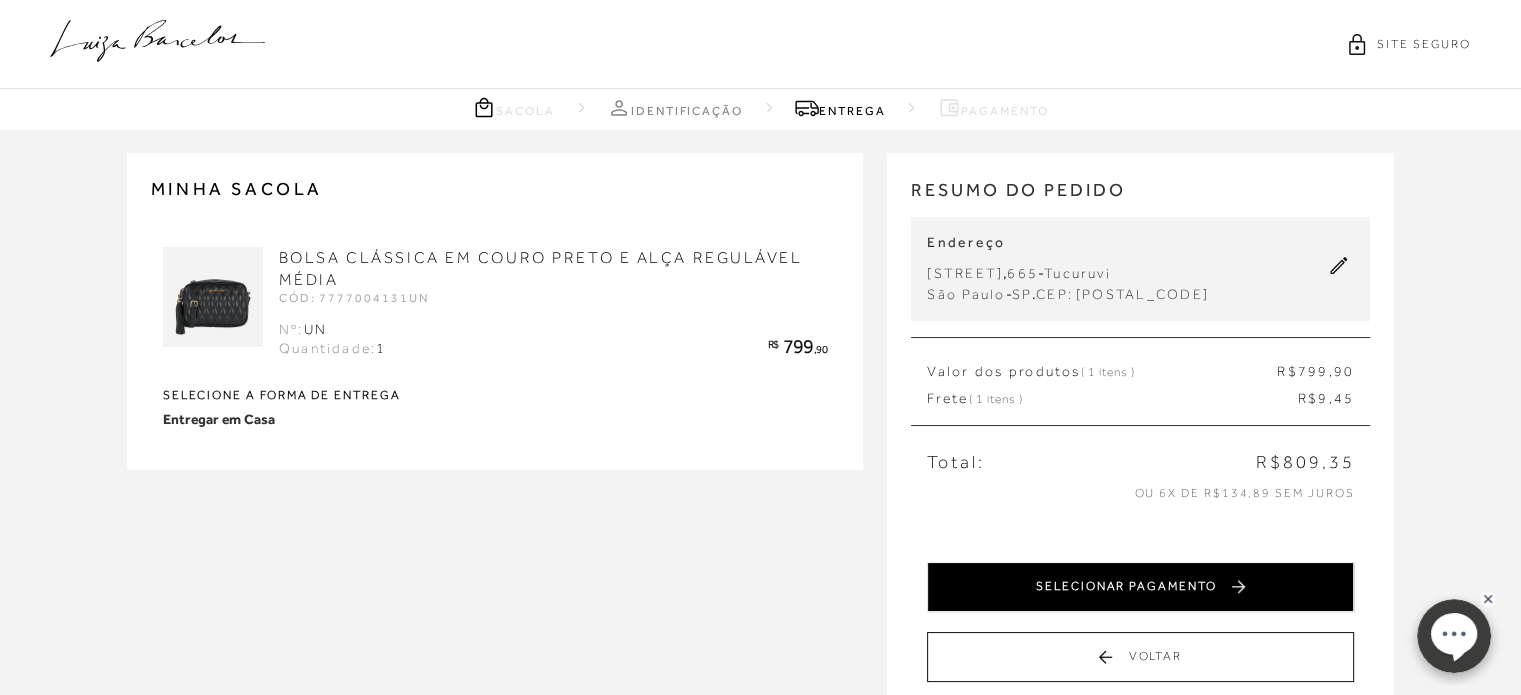 click on "SELECIONAR PAGAMENTO" at bounding box center (1140, 587) 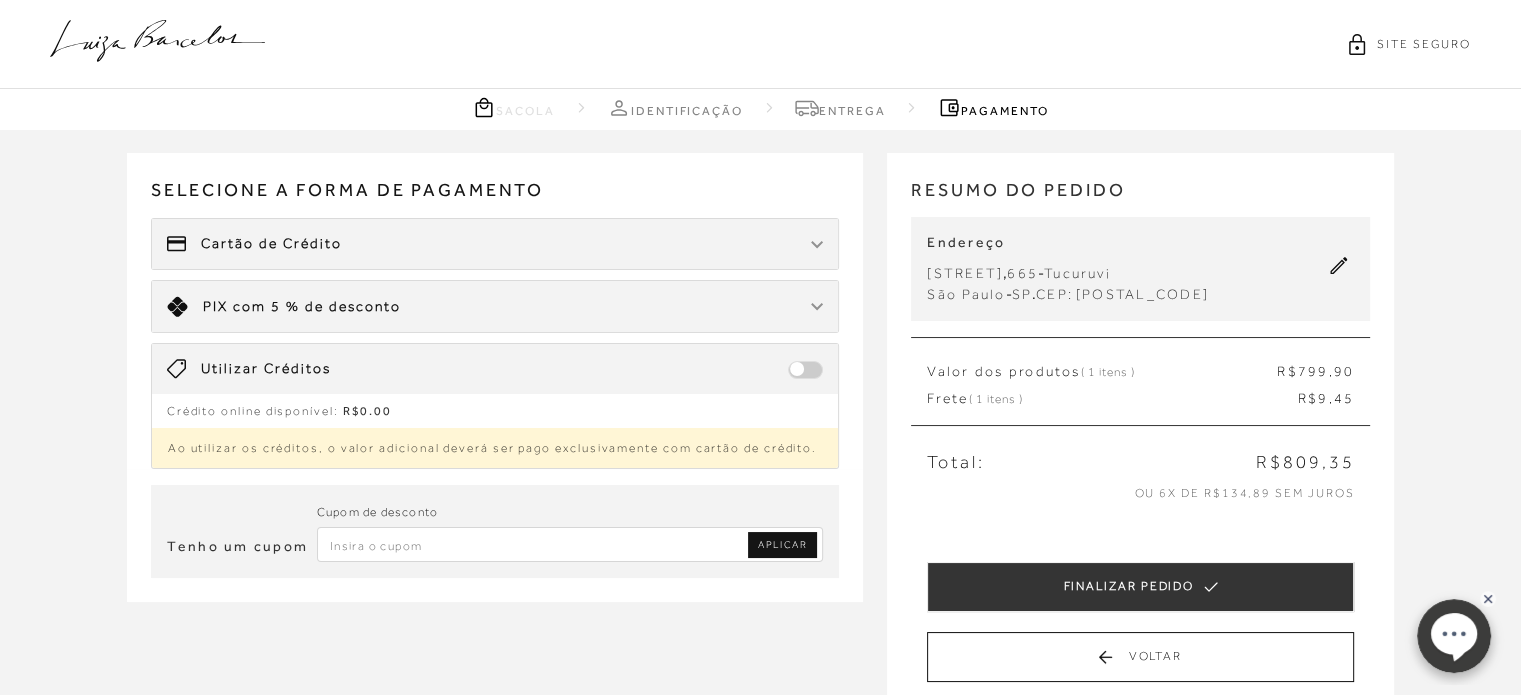 click at bounding box center (805, 370) 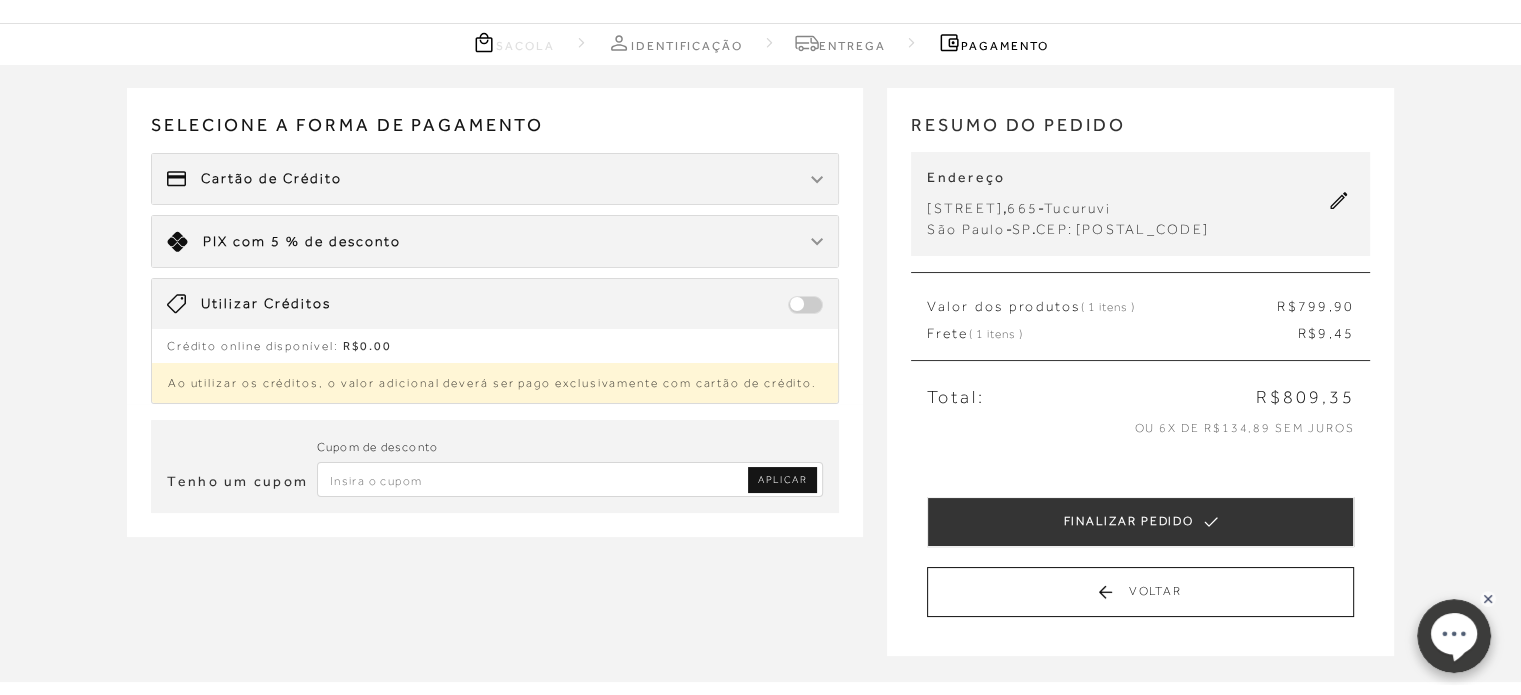 scroll, scrollTop: 100, scrollLeft: 0, axis: vertical 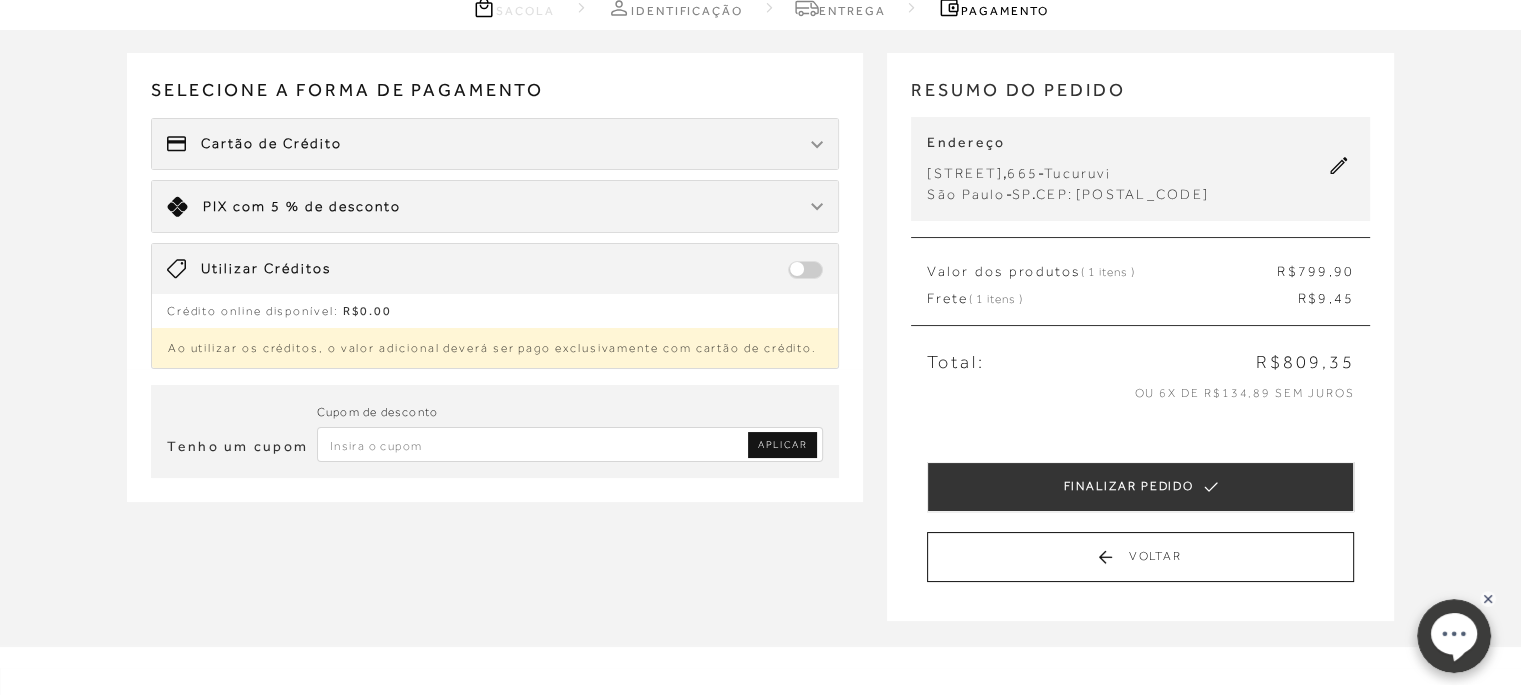 click on "Cartão de Crédito" at bounding box center [495, 144] 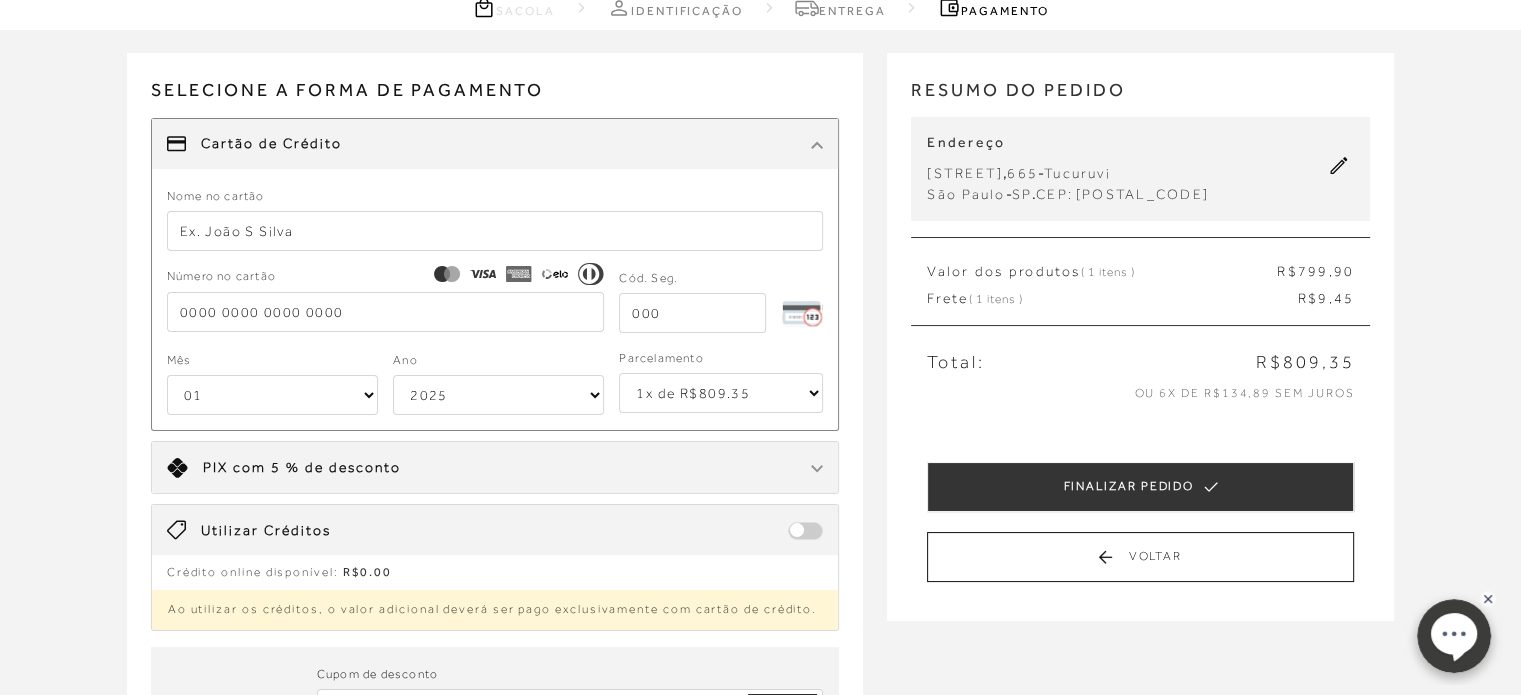 scroll, scrollTop: 200, scrollLeft: 0, axis: vertical 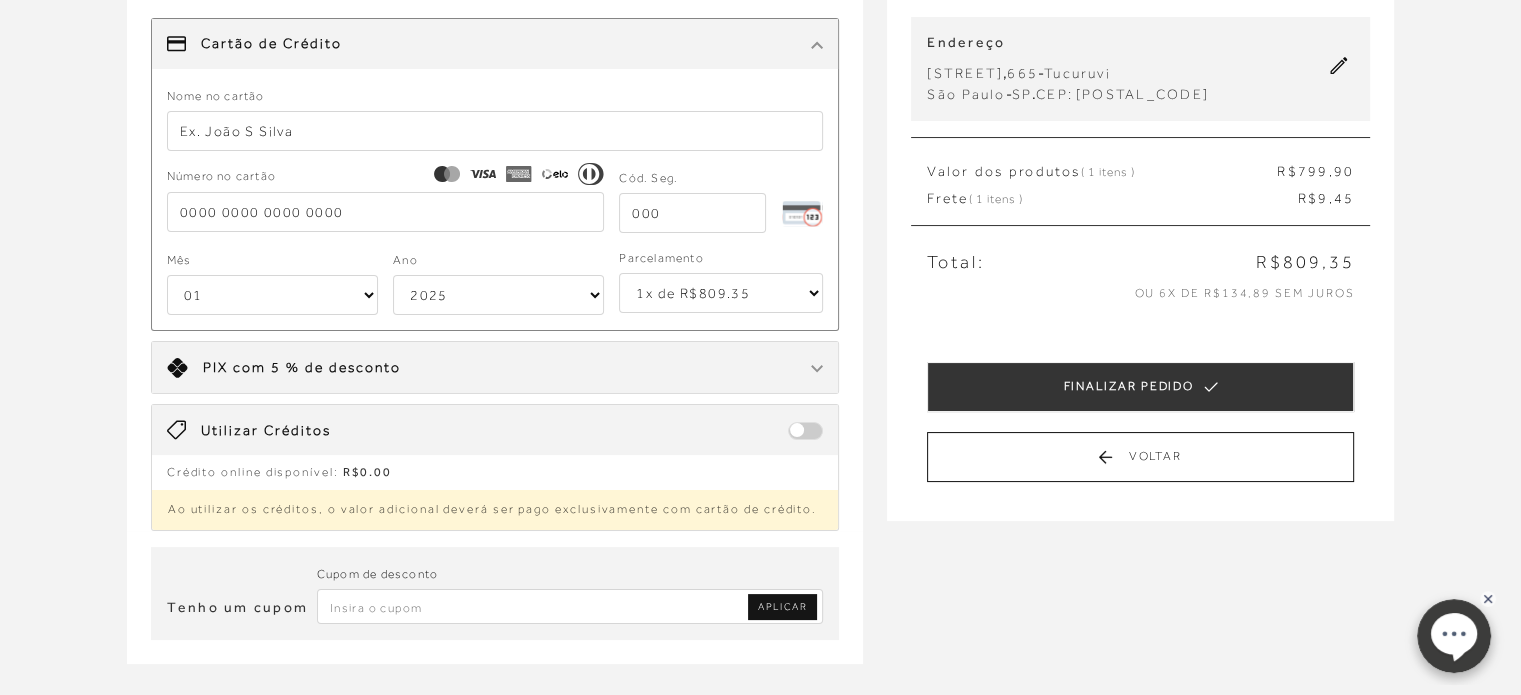 click on "Crédito online disponível:
R$0.00" at bounding box center [495, 467] 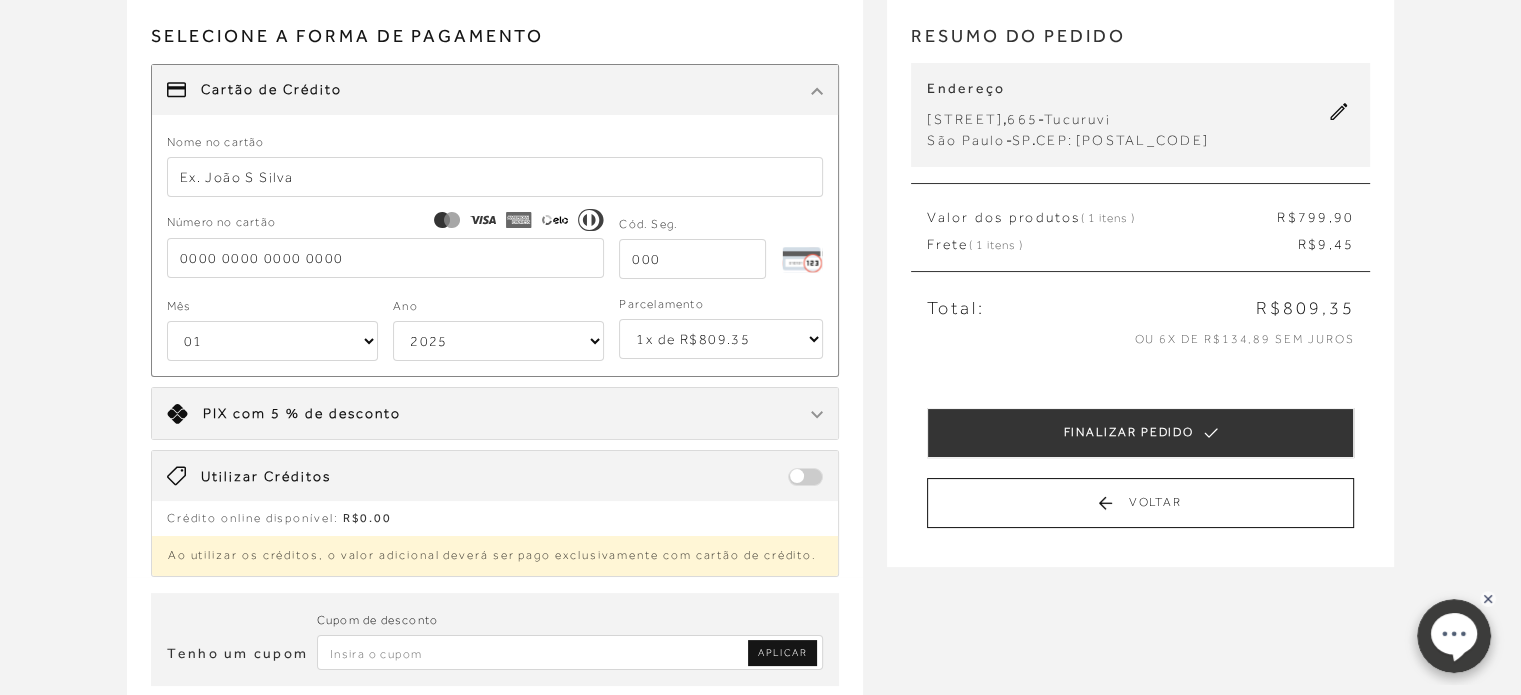 scroll, scrollTop: 156, scrollLeft: 0, axis: vertical 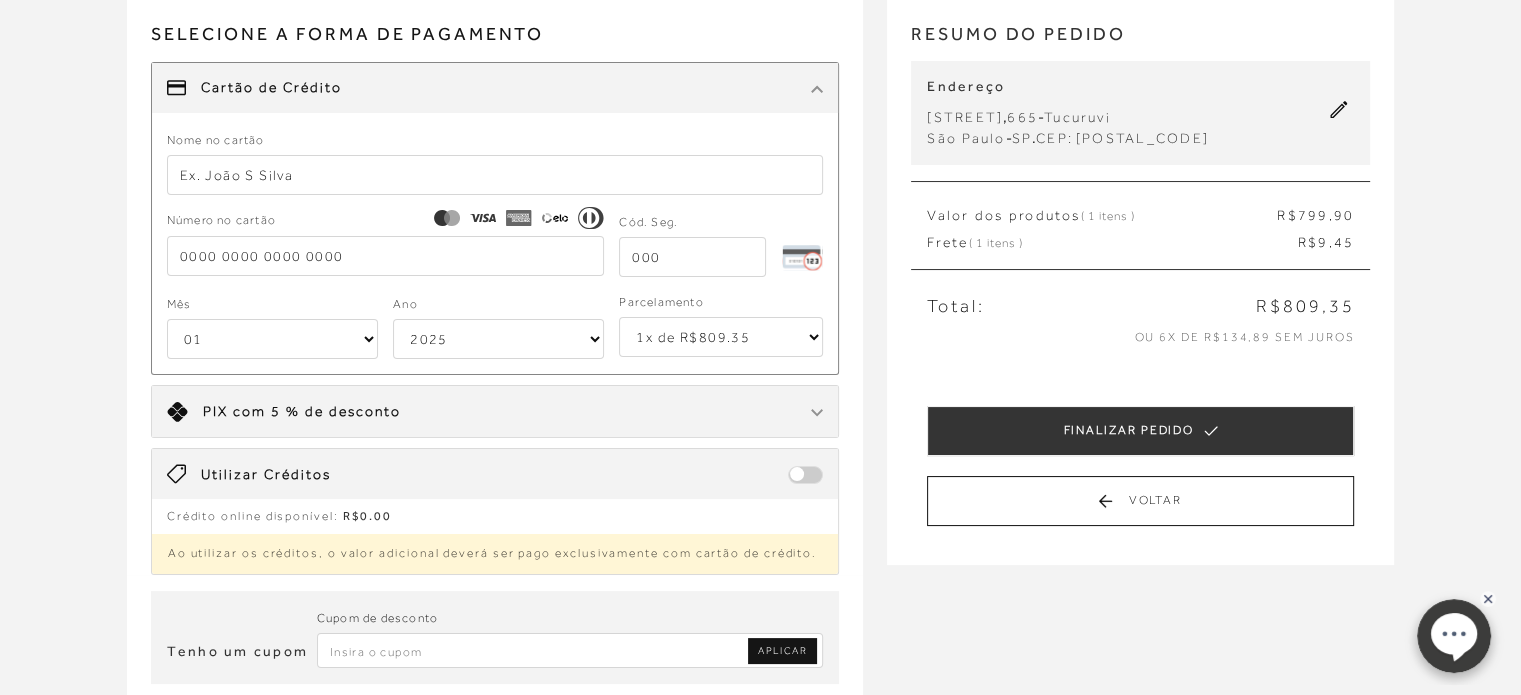 click on "Endereço
[STREET] ,
[NUMBER]  -
[CITY]
[CITY]  -
[STATE]  .
CEP:
[POSTAL_CODE]
BOLSA CLÁSSICA EM COURO PRETO E ALÇA REGULÁVEL MÉDIA
CÓD: 7777004131UN
Tamanho : UN
Quantidade 1
R$ 799 ,90" at bounding box center (1140, 281) 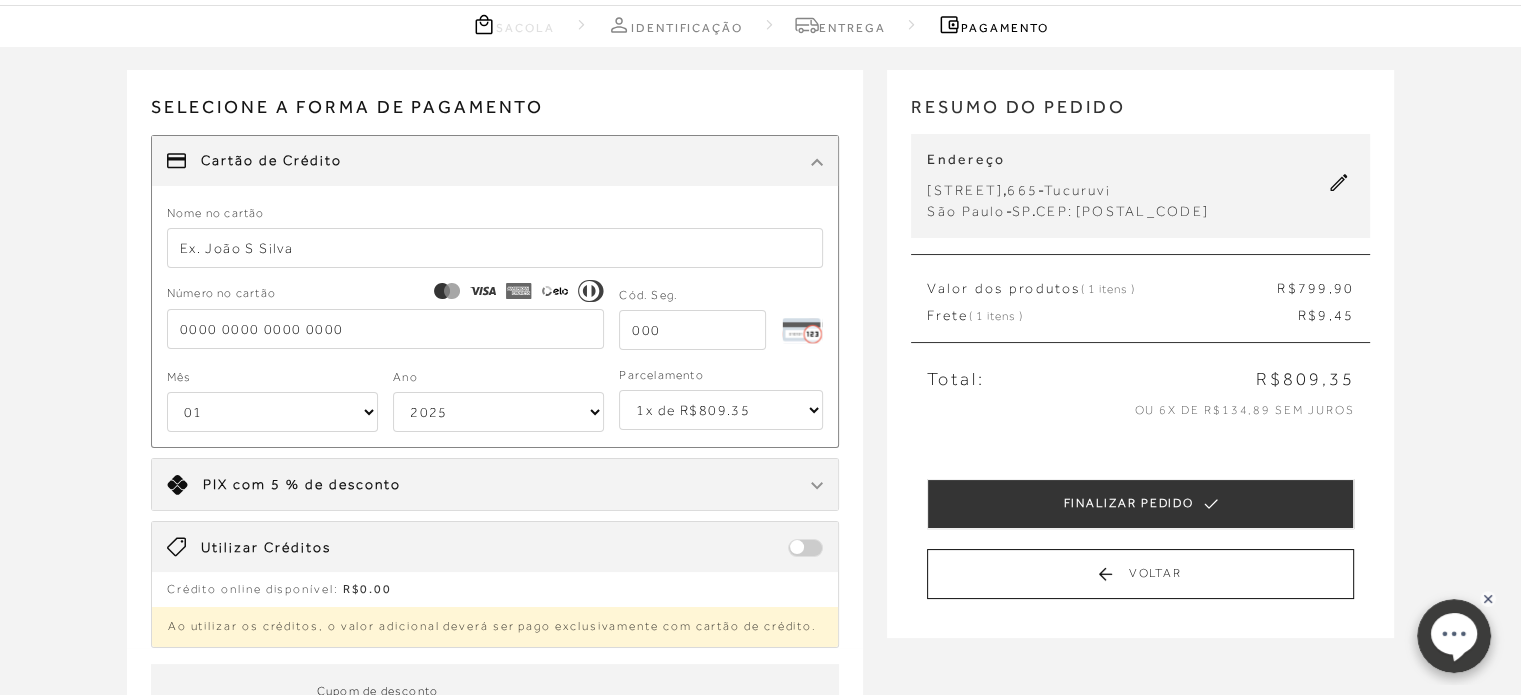 scroll, scrollTop: 80, scrollLeft: 0, axis: vertical 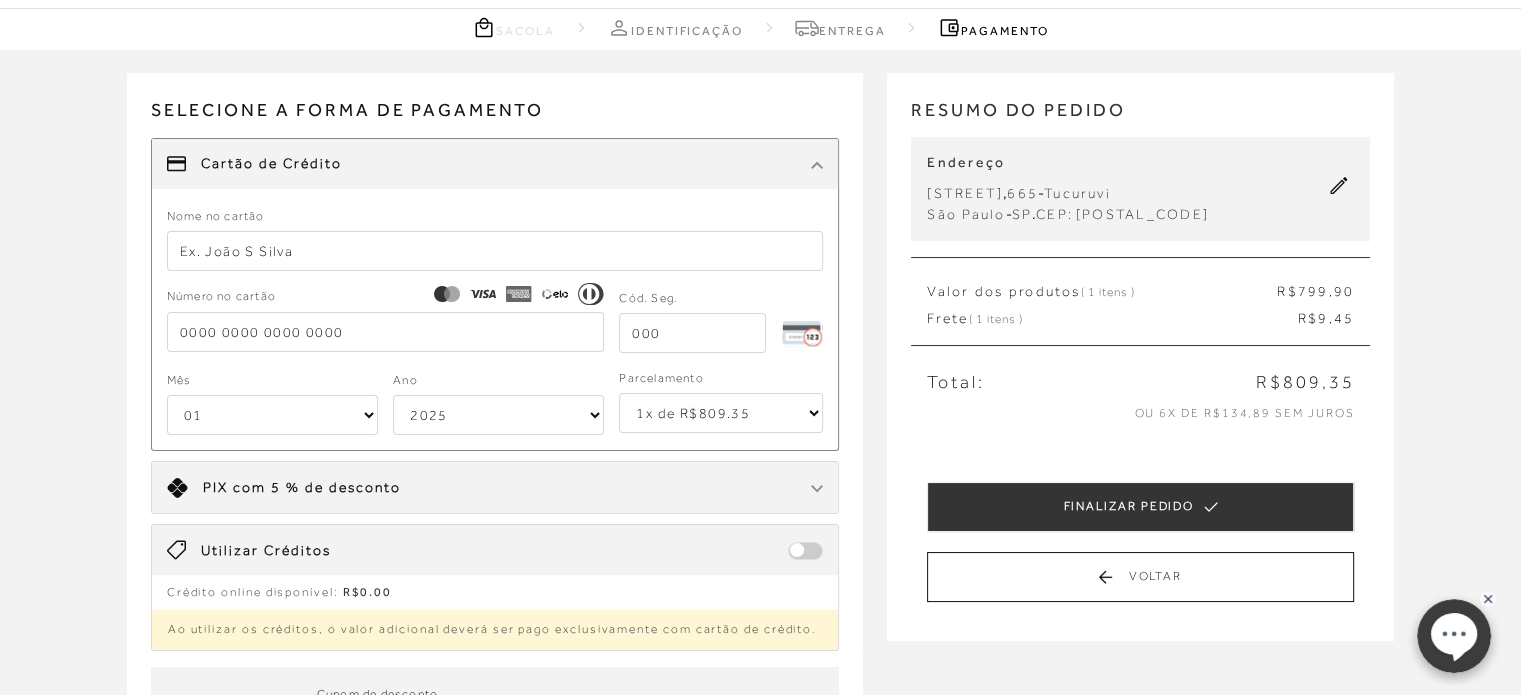 click at bounding box center (805, 551) 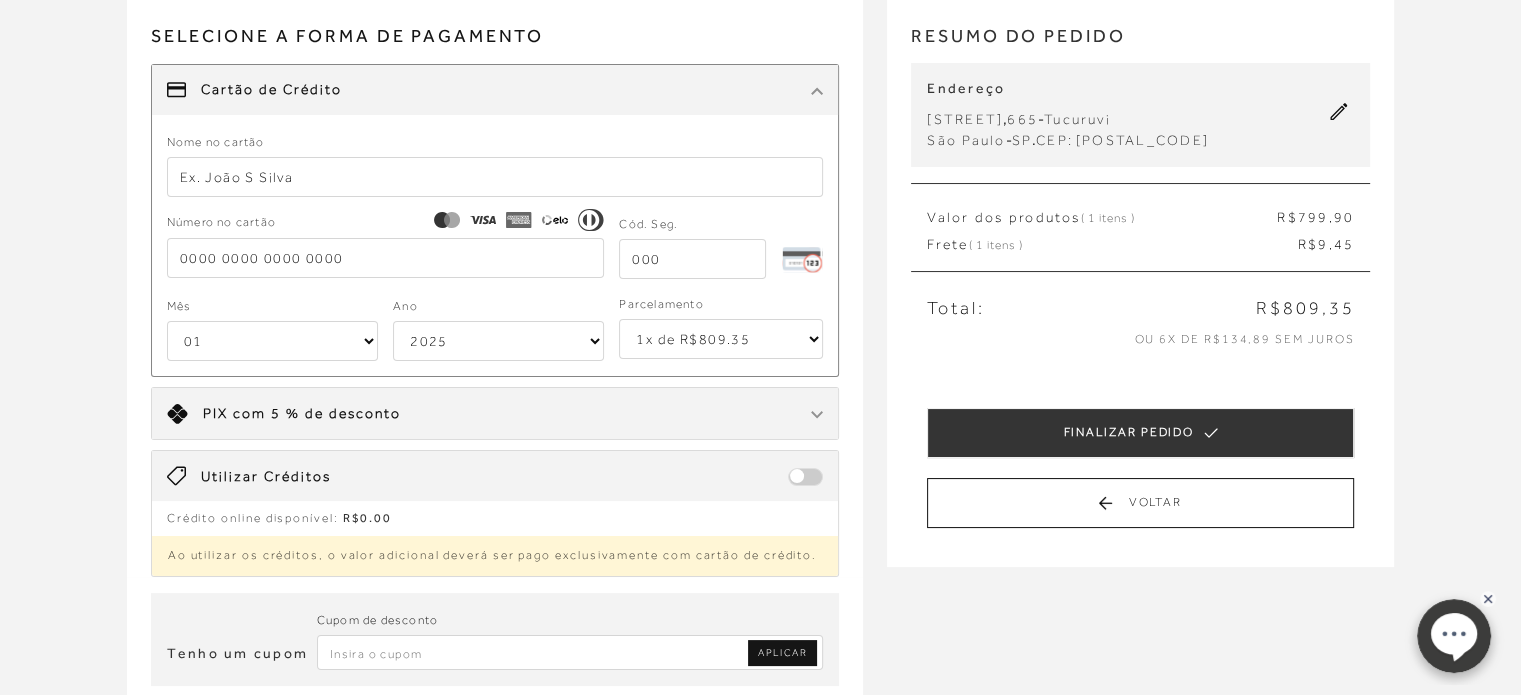 scroll, scrollTop: 280, scrollLeft: 0, axis: vertical 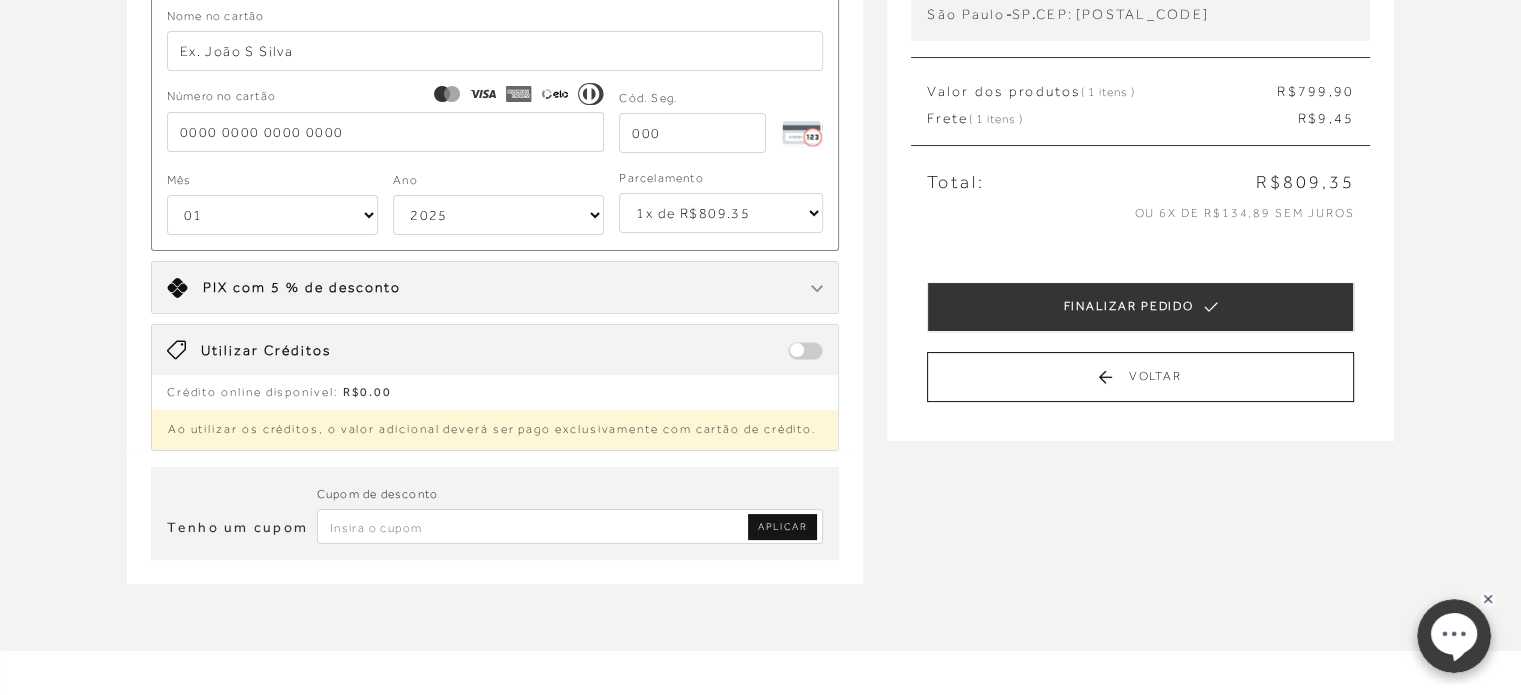 click on "Ao utilizar os créditos, o valor adicional deverá ser pago exclusivamente com cartão de crédito." at bounding box center (495, 430) 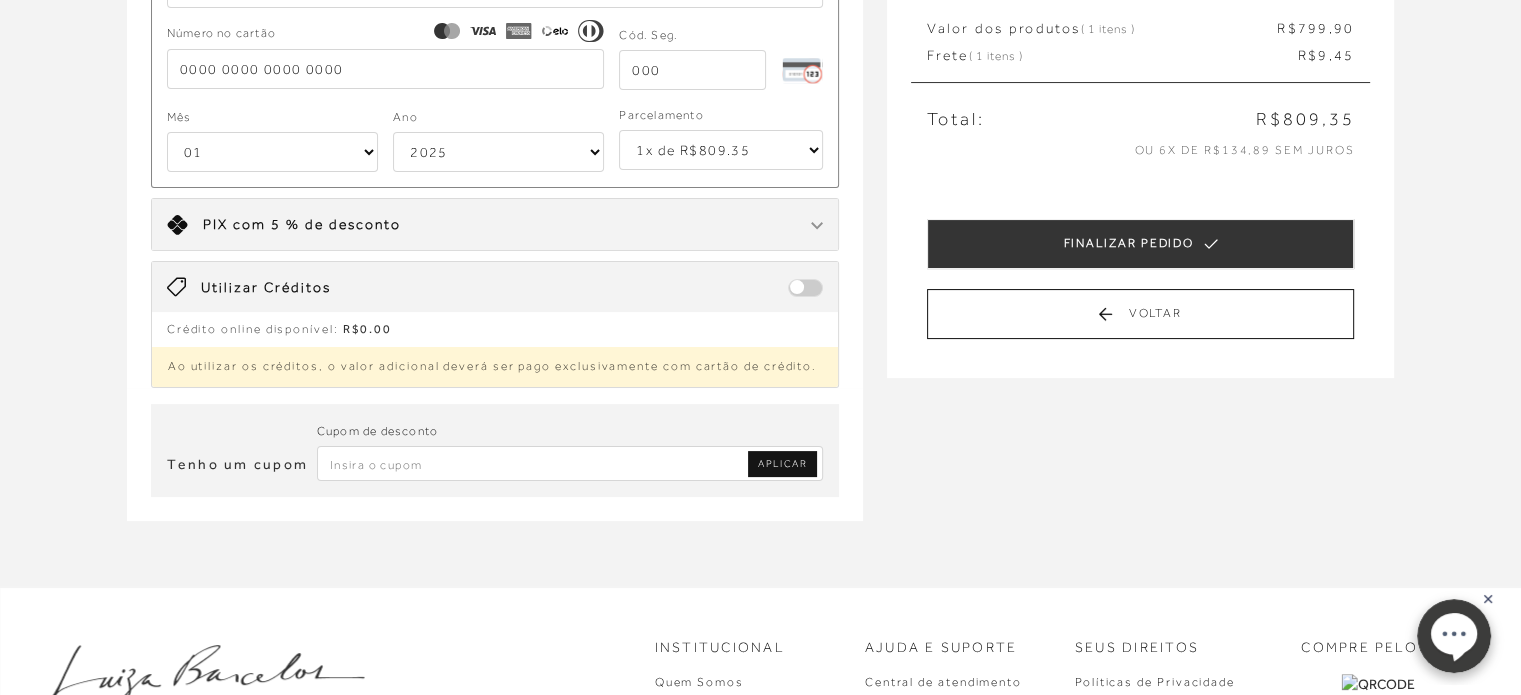 scroll, scrollTop: 316, scrollLeft: 0, axis: vertical 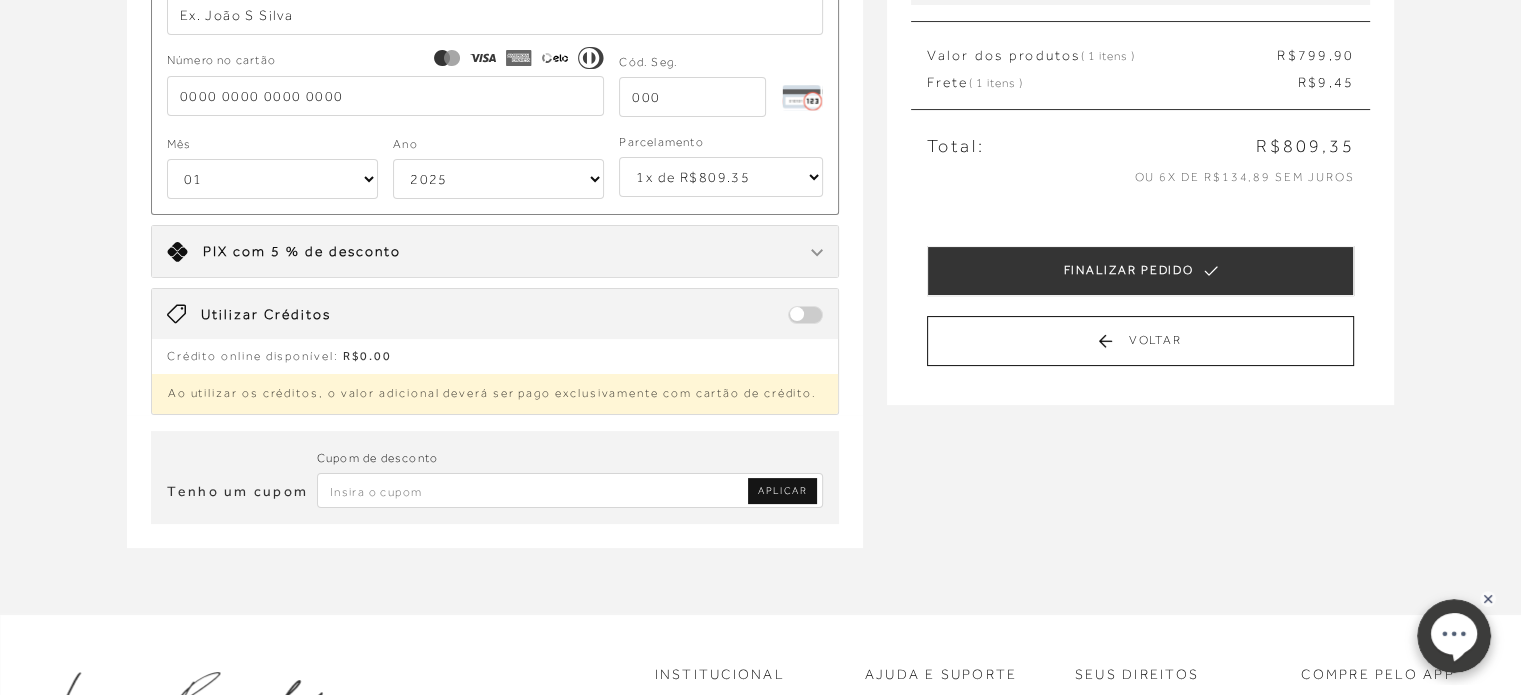 click on "Ao utilizar os créditos, o valor adicional deverá ser pago exclusivamente com cartão de crédito." at bounding box center (495, 394) 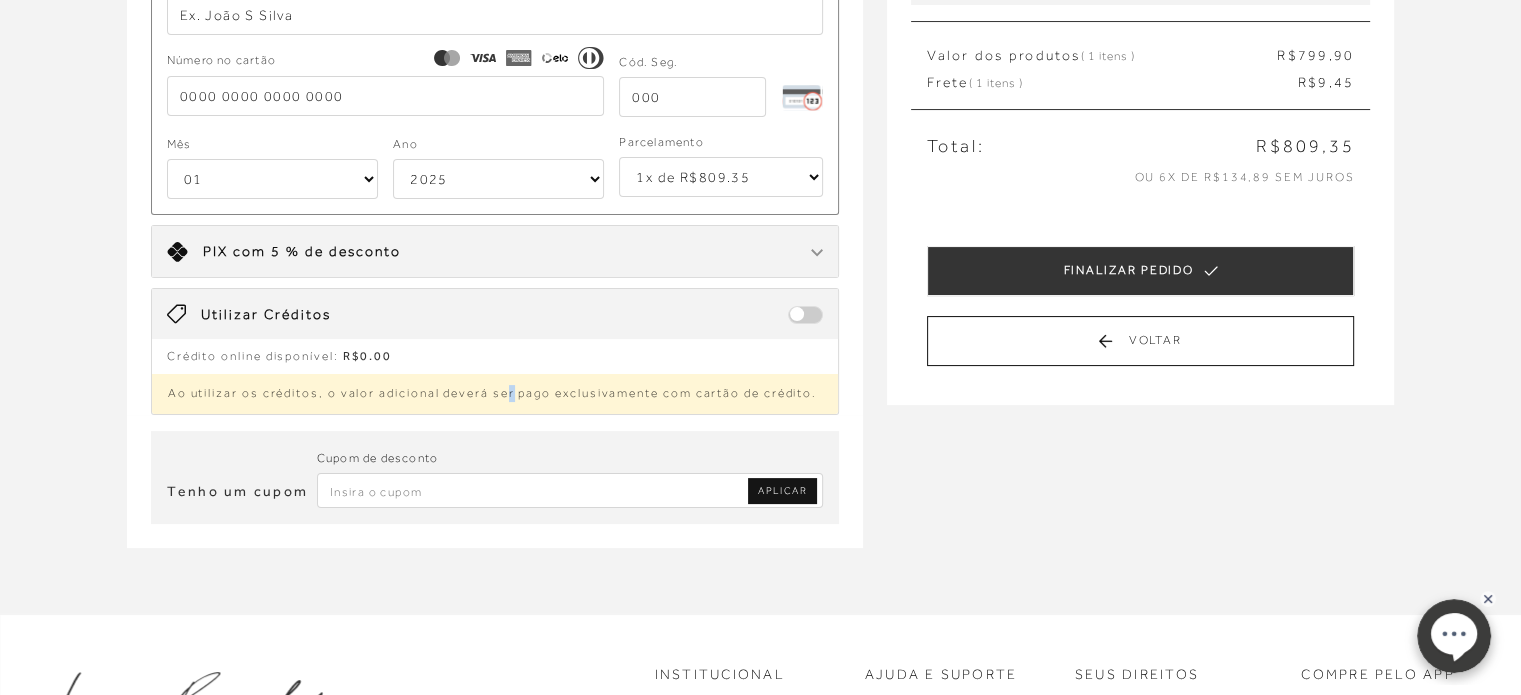 click on "Ao utilizar os créditos, o valor adicional deverá ser pago exclusivamente com cartão de crédito." at bounding box center (495, 394) 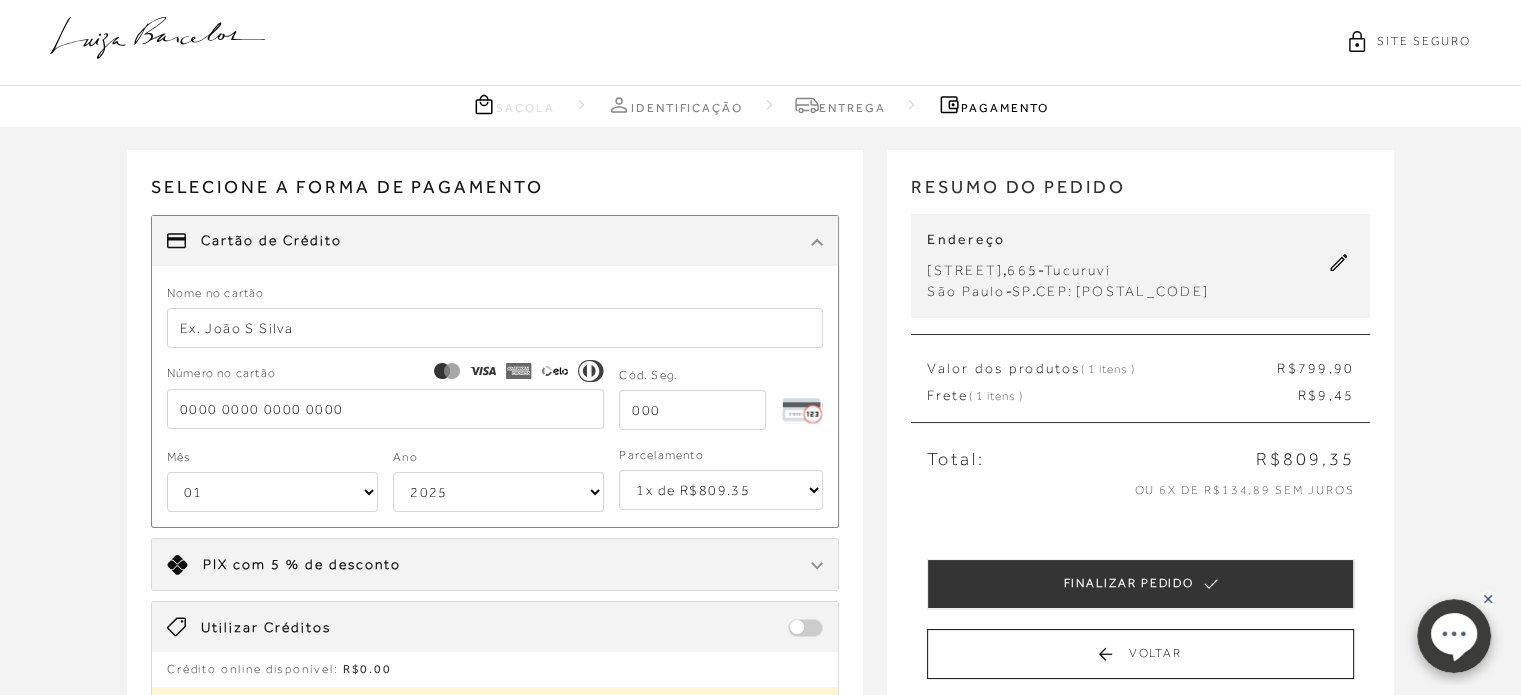 scroll, scrollTop: 0, scrollLeft: 0, axis: both 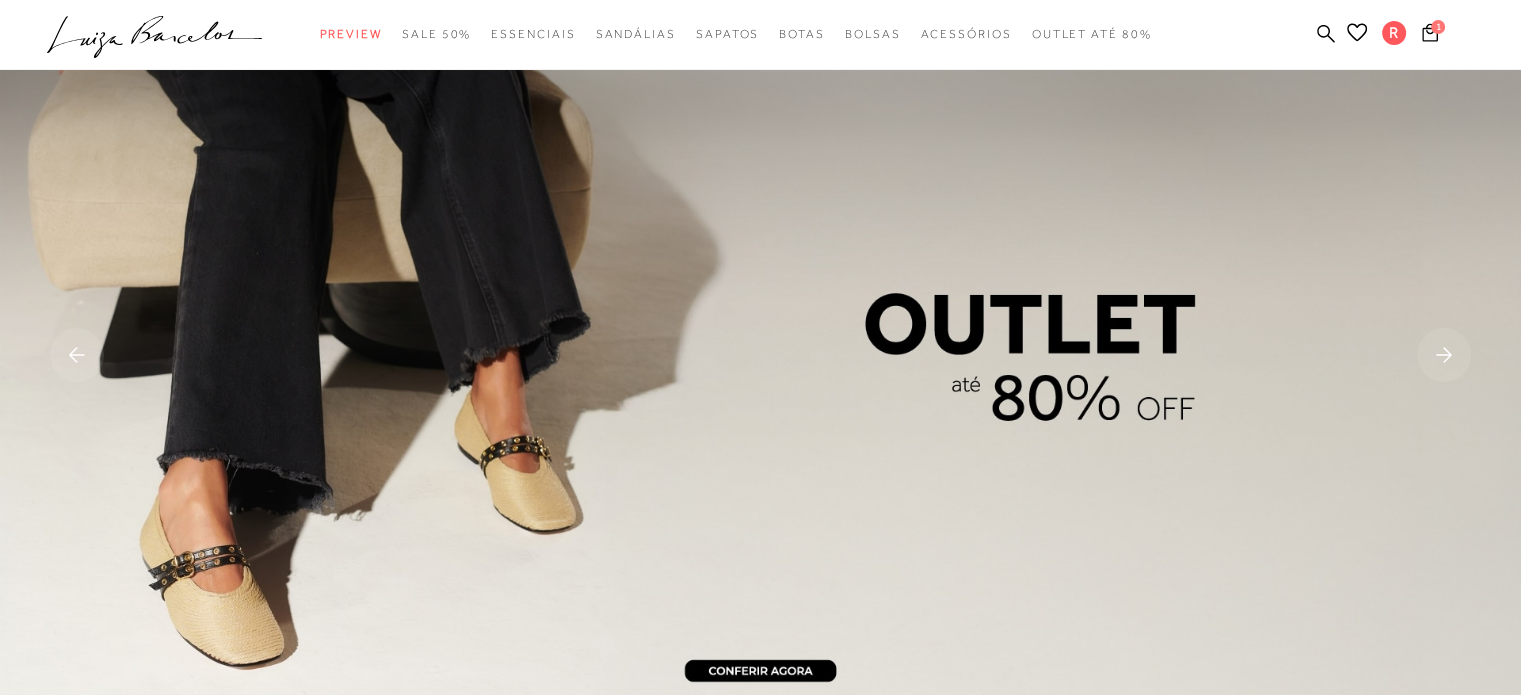 click on "Minha Conta" at bounding box center [0, 0] 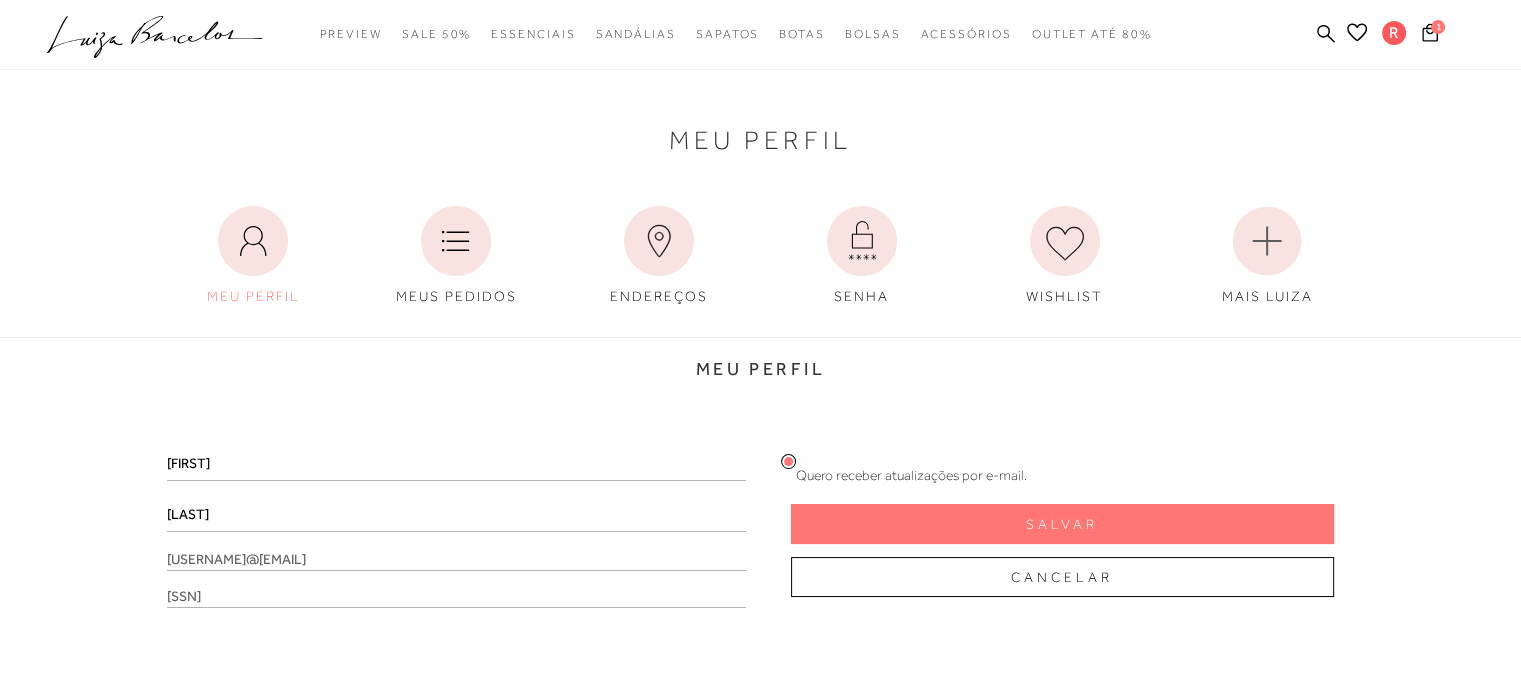 scroll, scrollTop: 0, scrollLeft: 0, axis: both 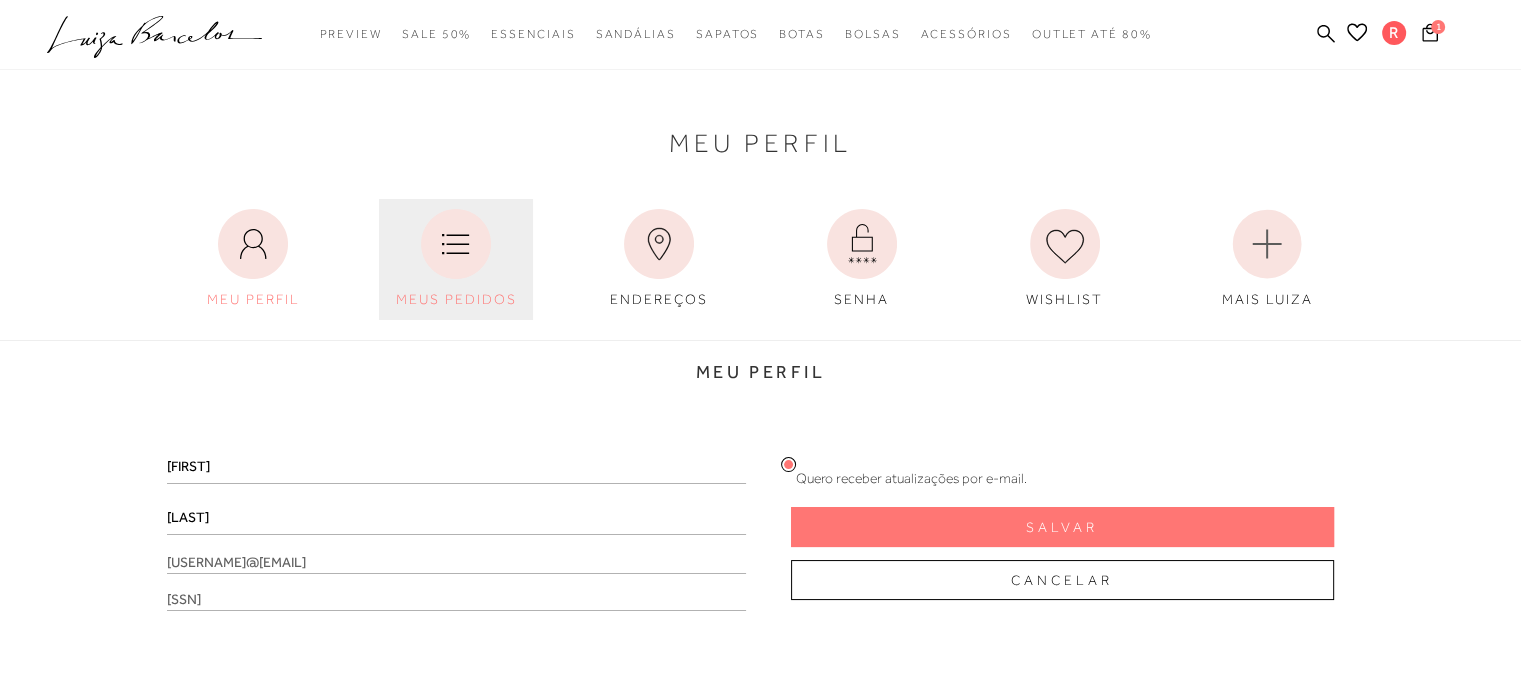 click 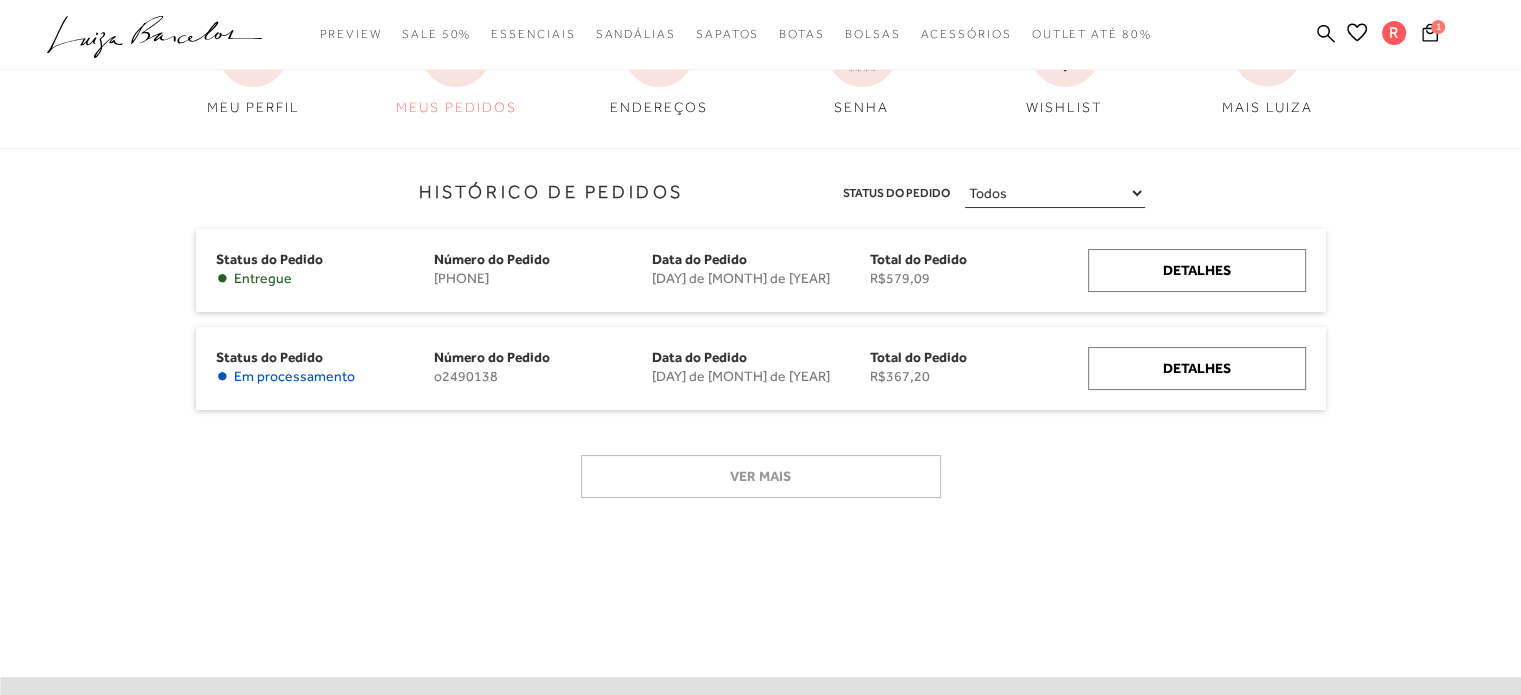scroll, scrollTop: 100, scrollLeft: 0, axis: vertical 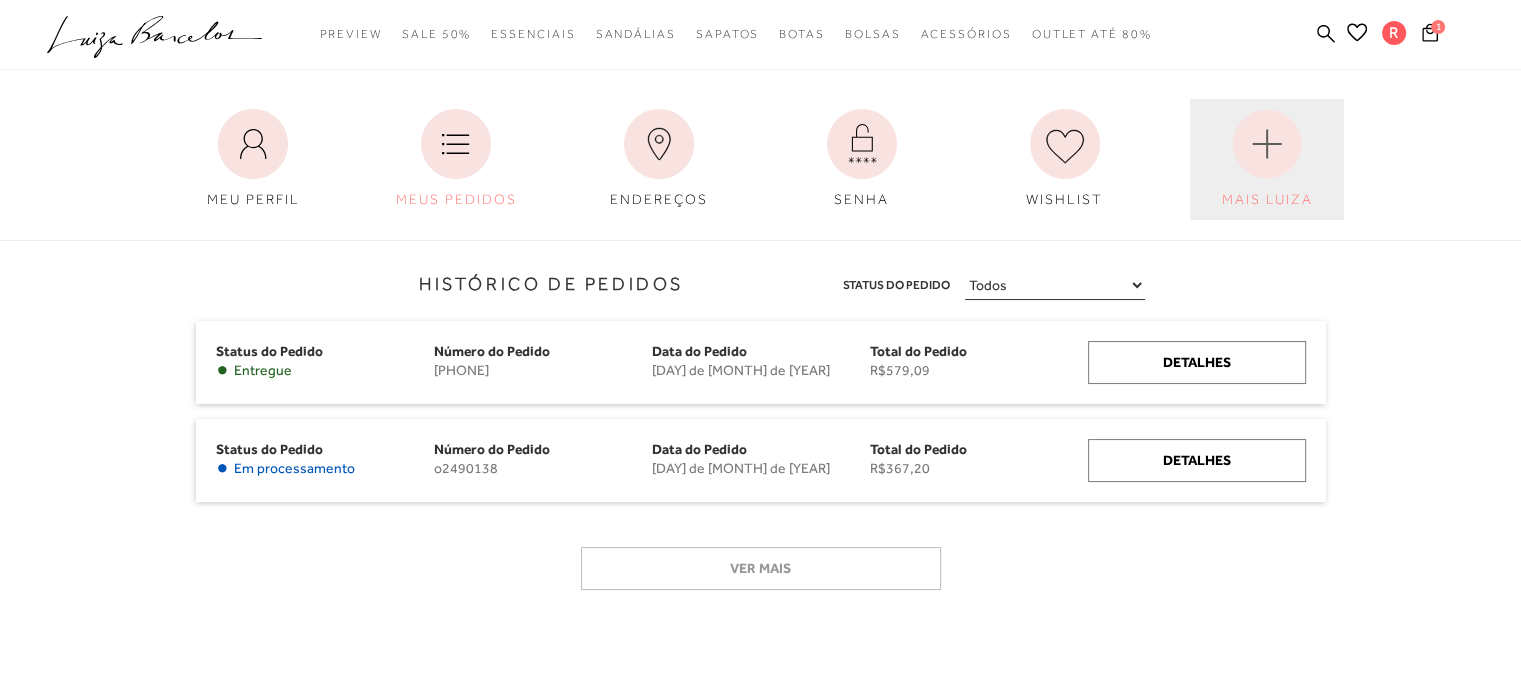 click 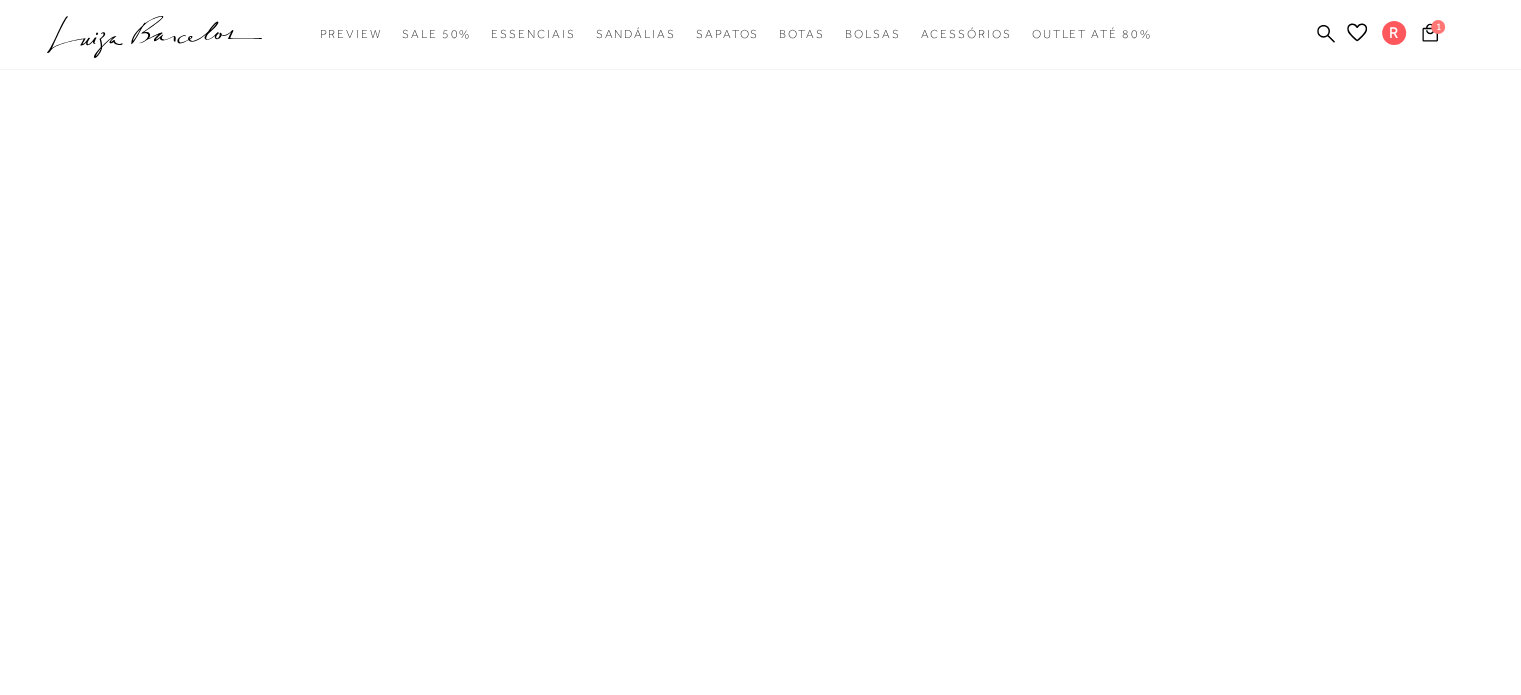 scroll, scrollTop: 75, scrollLeft: 0, axis: vertical 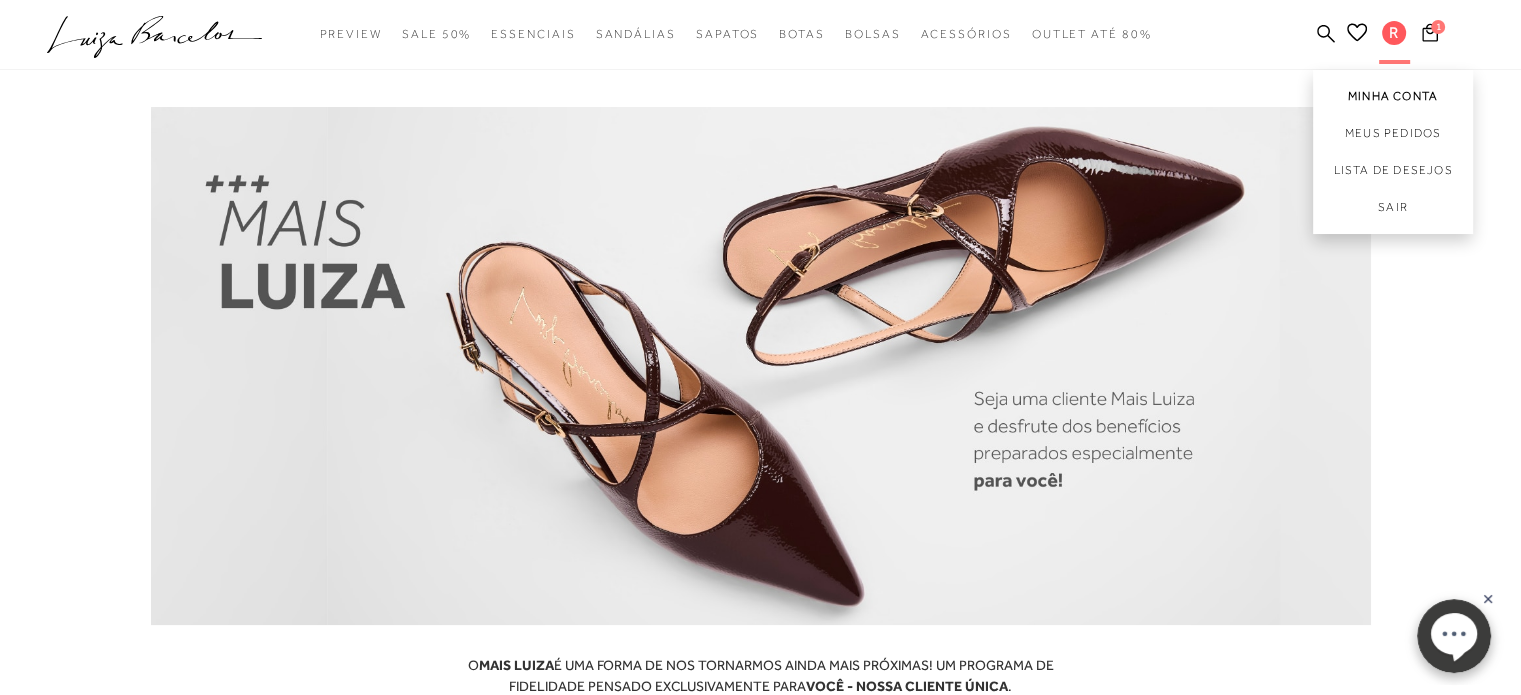 click on "Minha Conta" at bounding box center [1393, 92] 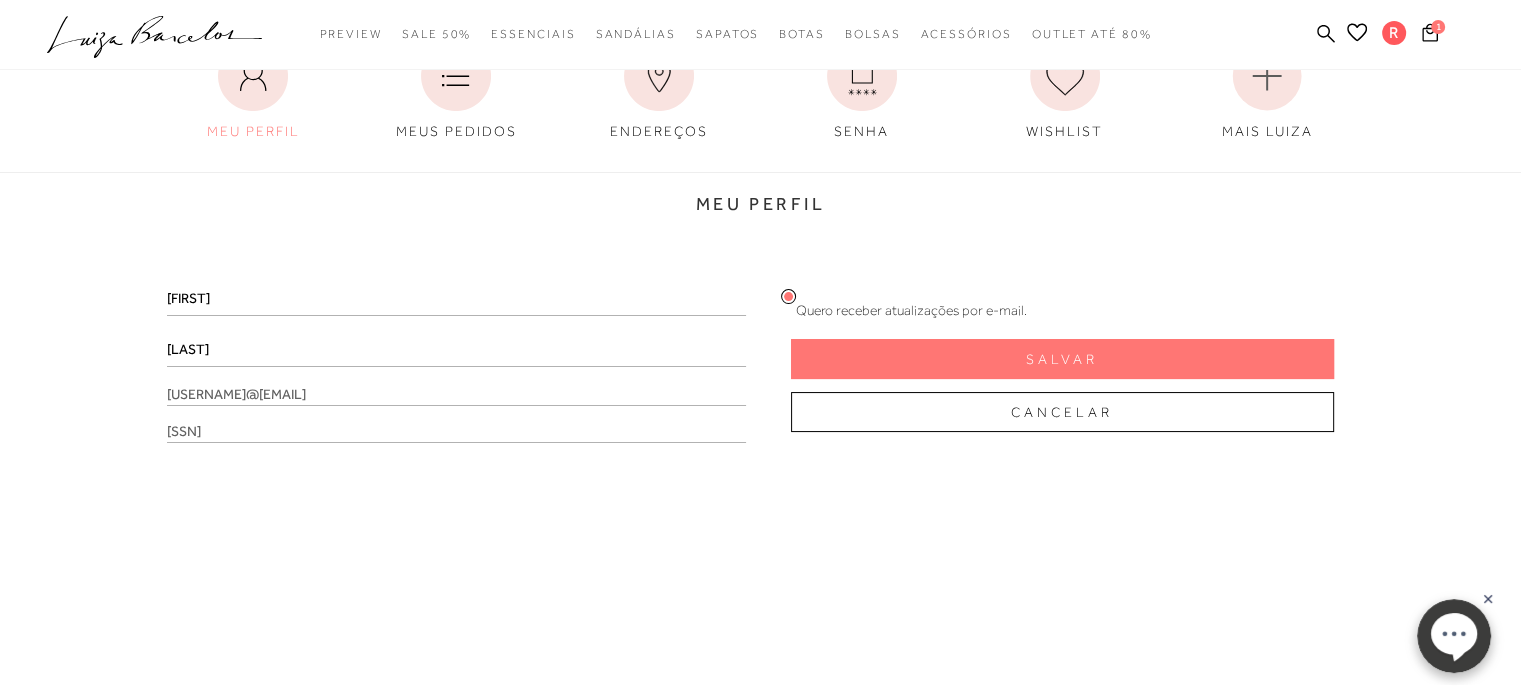 scroll, scrollTop: 0, scrollLeft: 0, axis: both 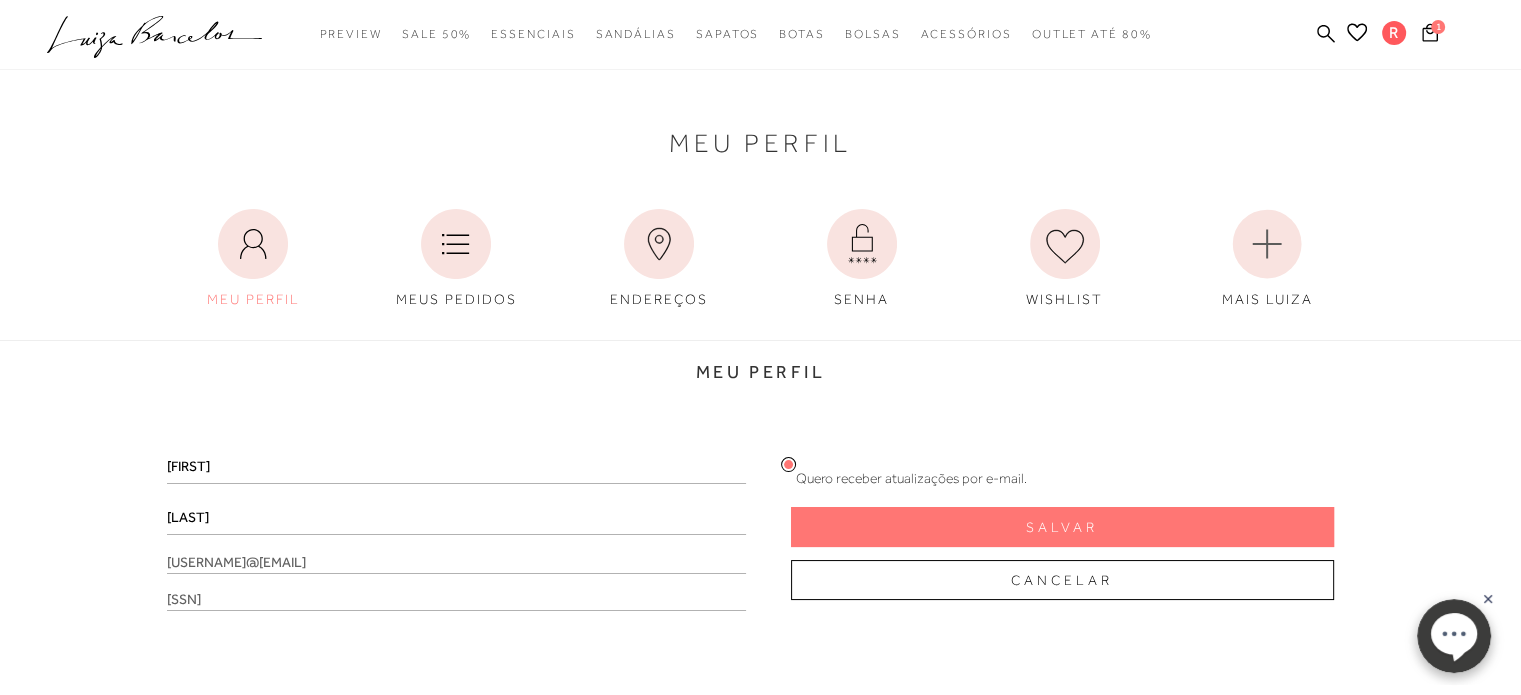 click 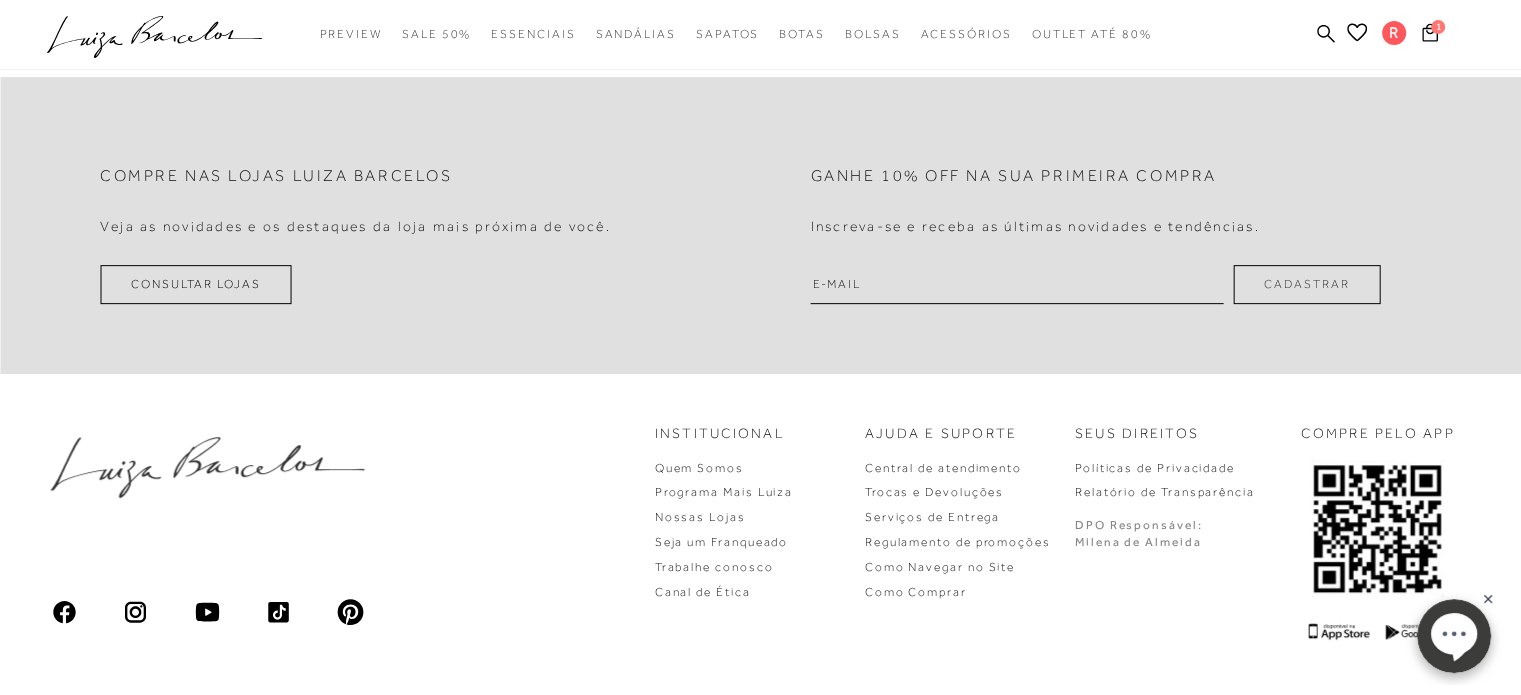 scroll, scrollTop: 800, scrollLeft: 0, axis: vertical 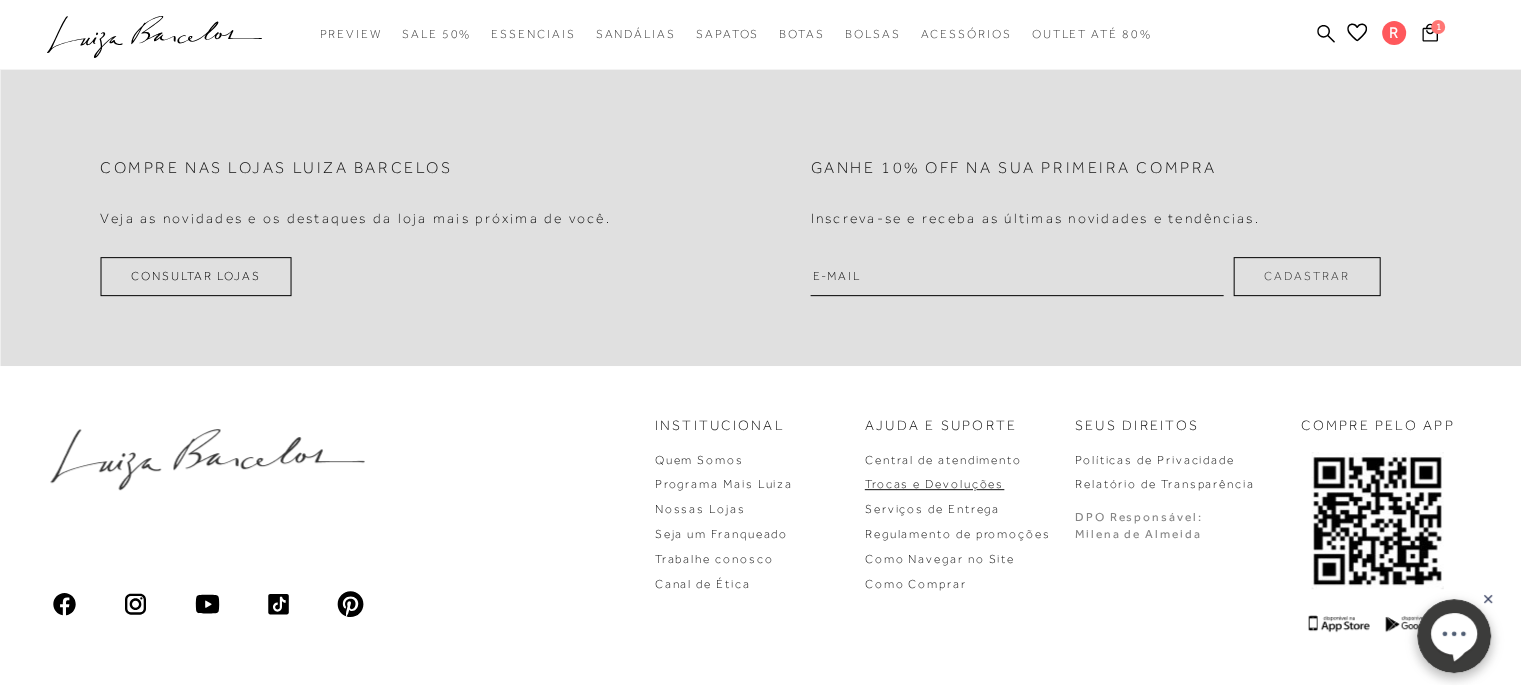 click on "Trocas e Devoluções" at bounding box center [934, 484] 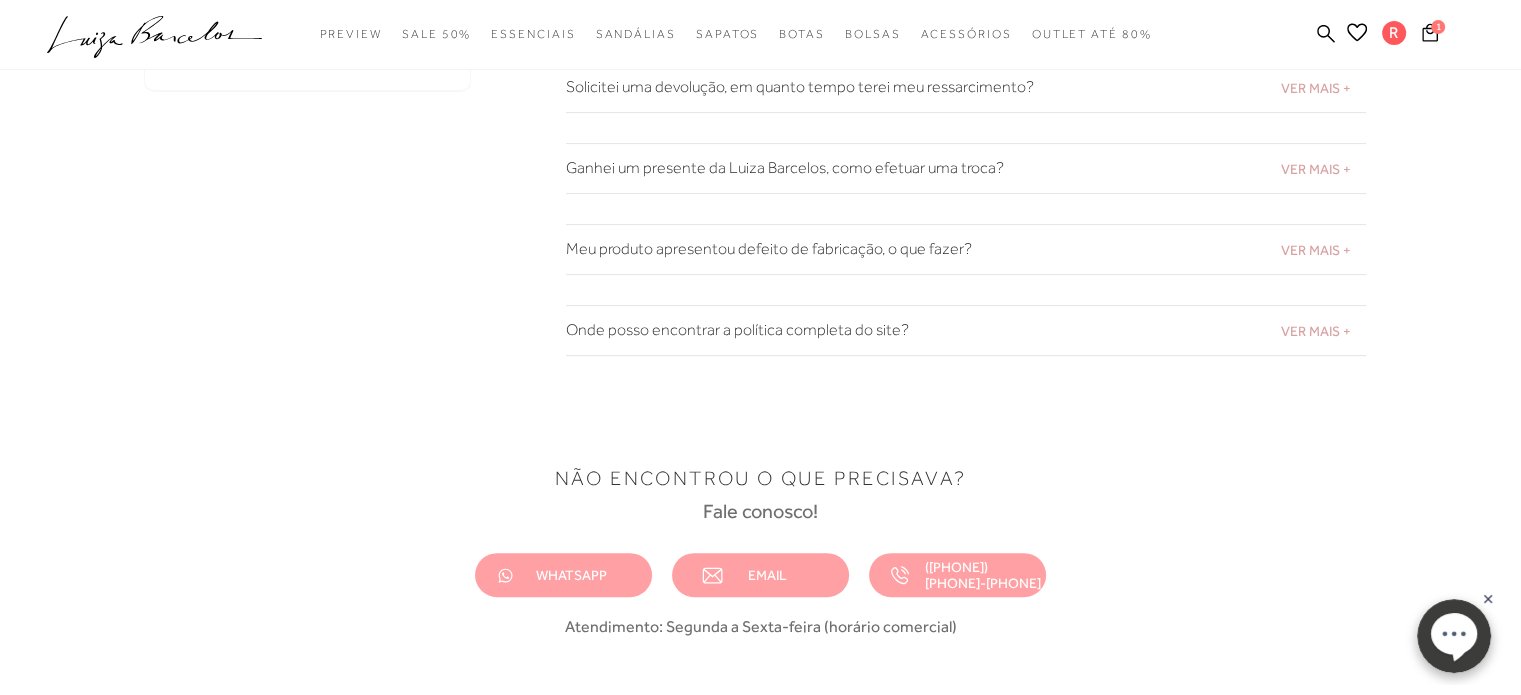 scroll, scrollTop: 600, scrollLeft: 0, axis: vertical 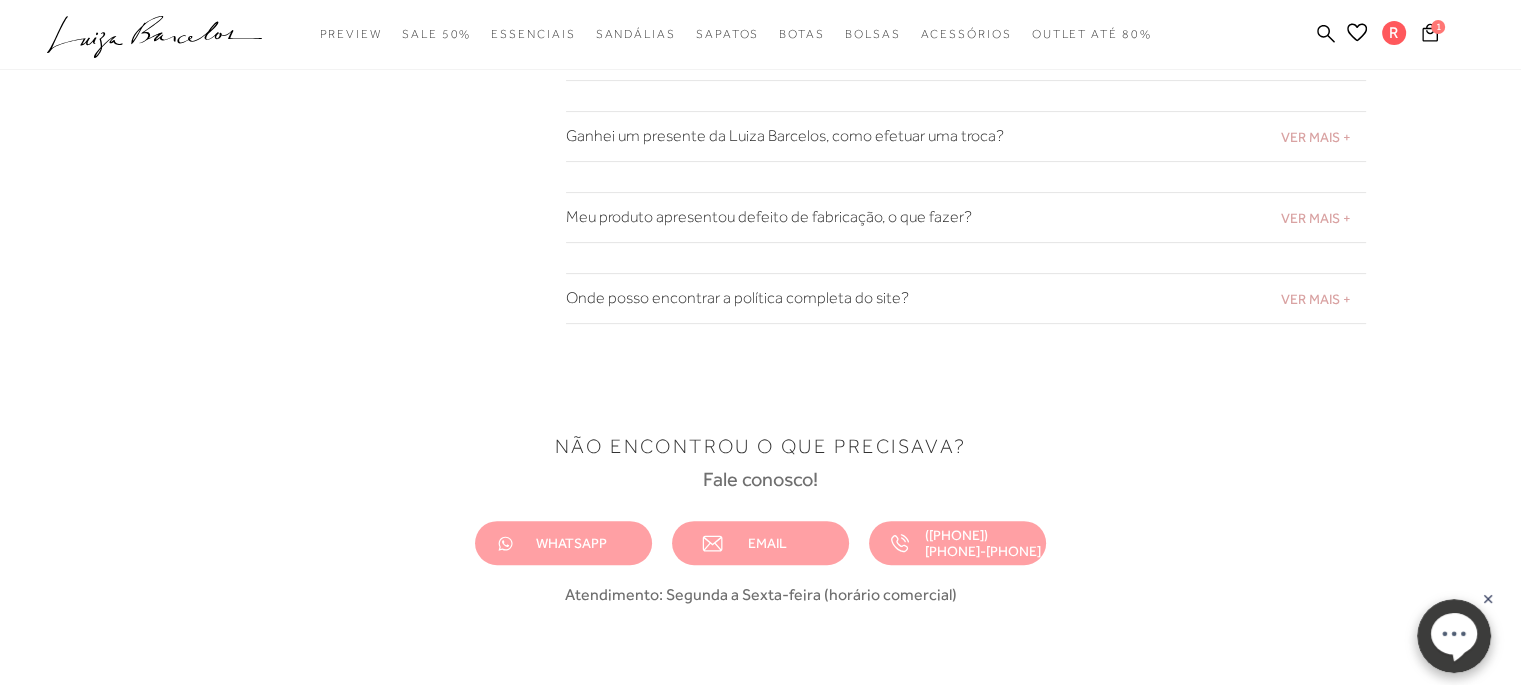 click on "EMAIL" at bounding box center (767, 543) 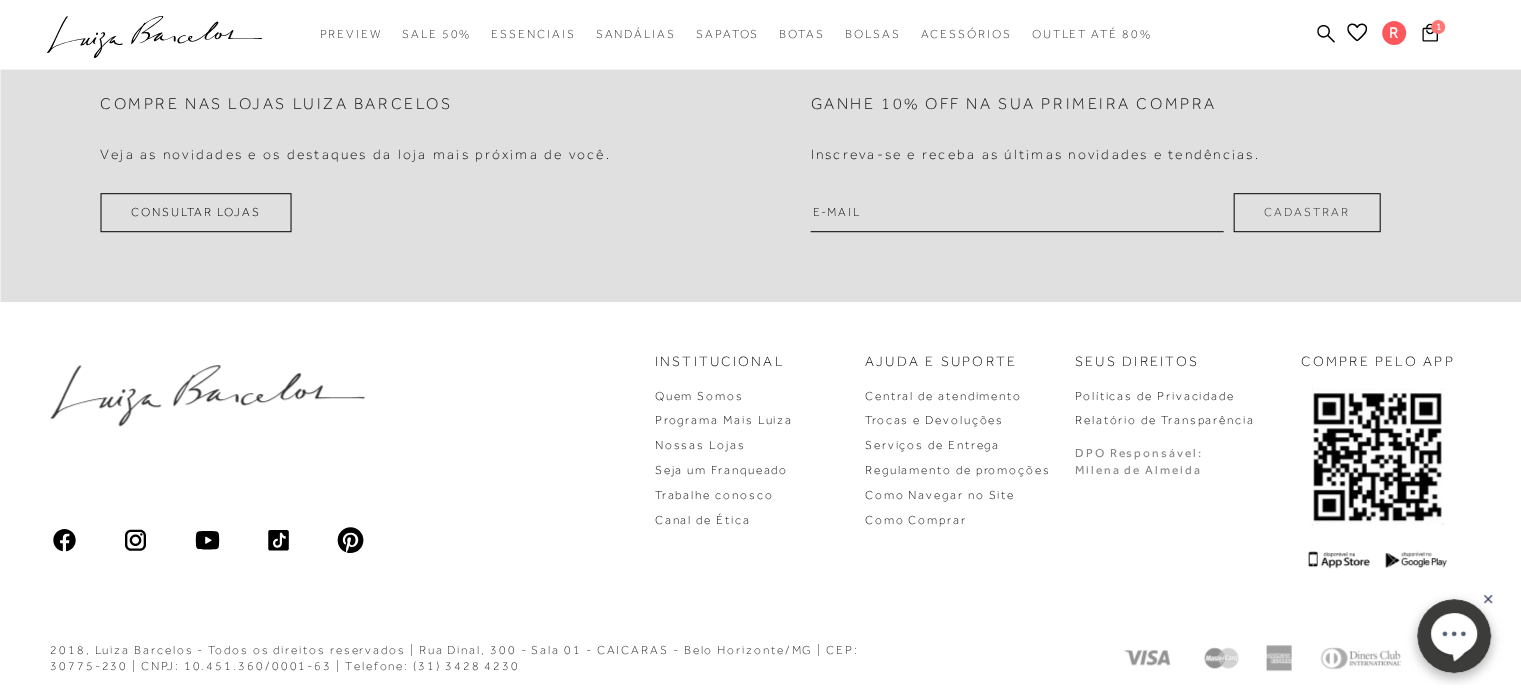 scroll, scrollTop: 1109, scrollLeft: 0, axis: vertical 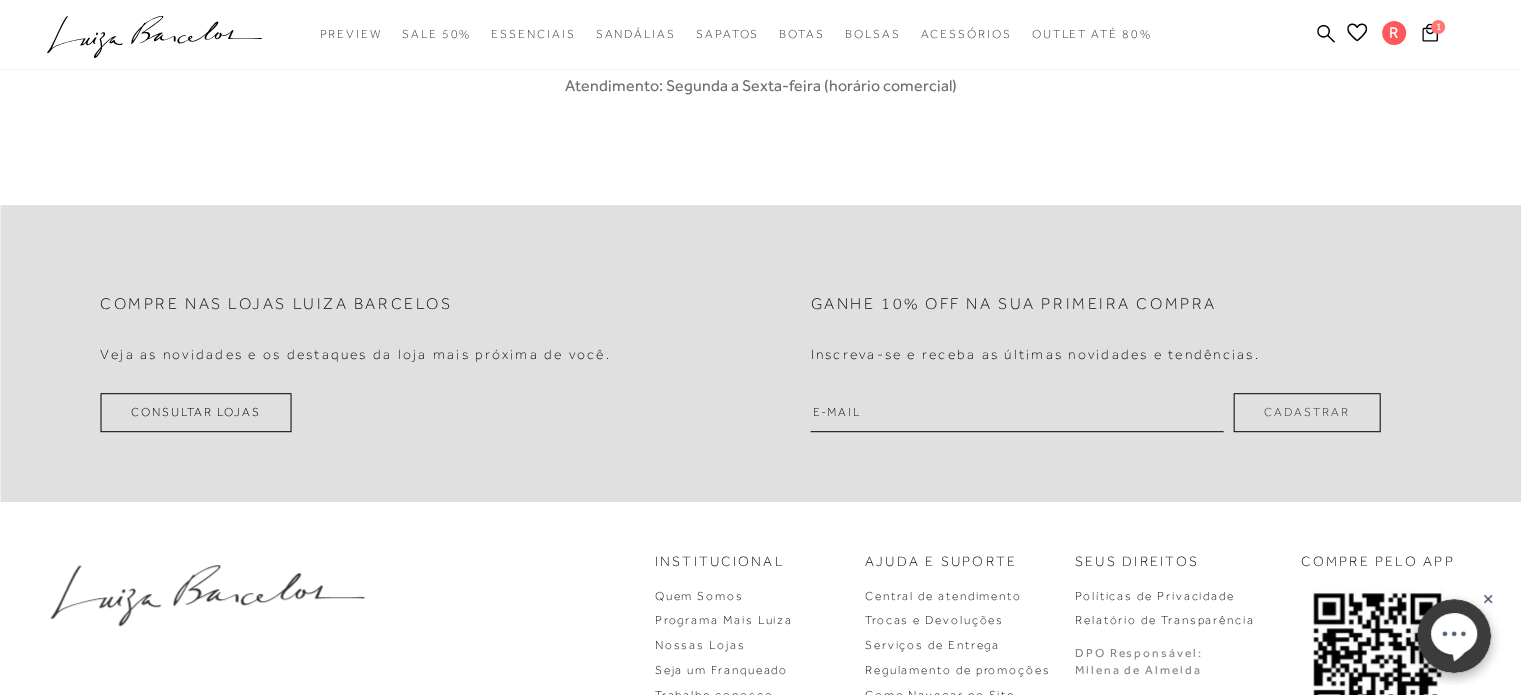 click at bounding box center (1017, 412) 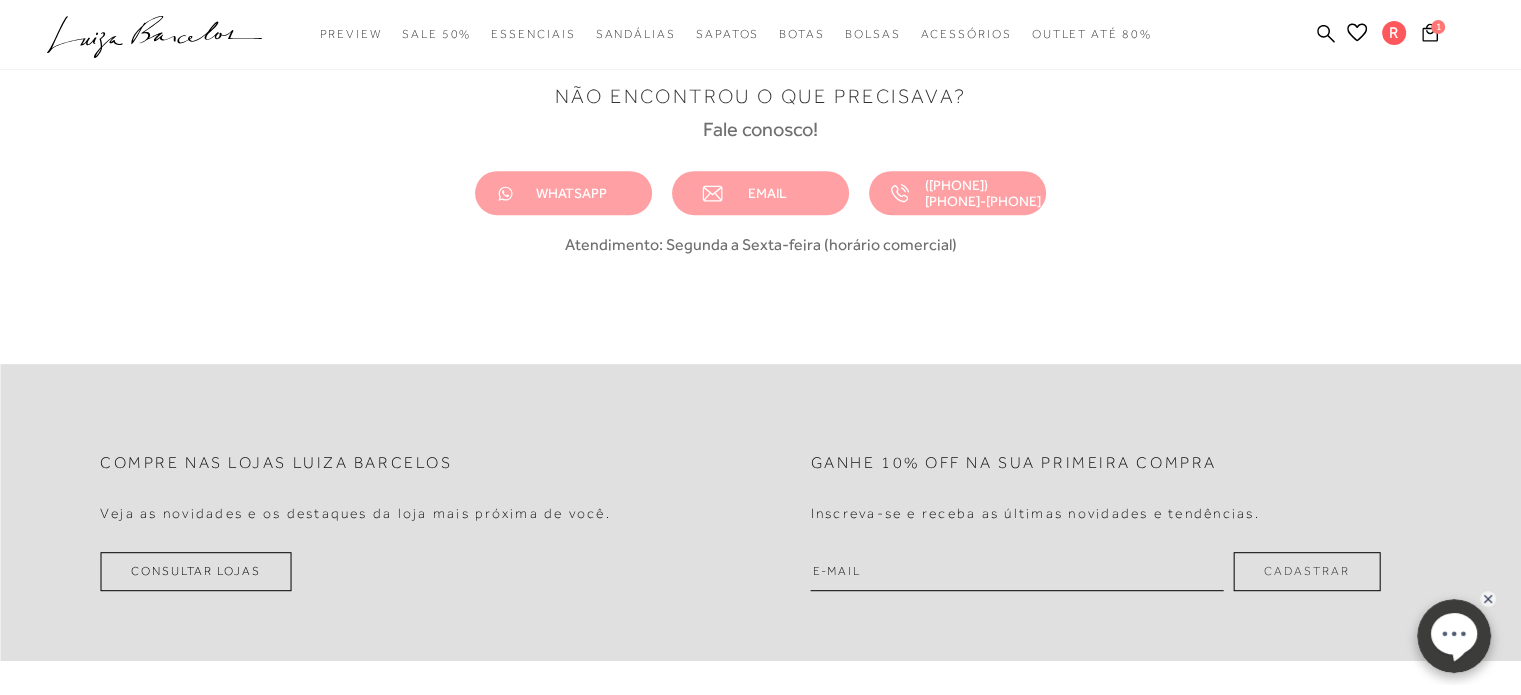 scroll, scrollTop: 909, scrollLeft: 0, axis: vertical 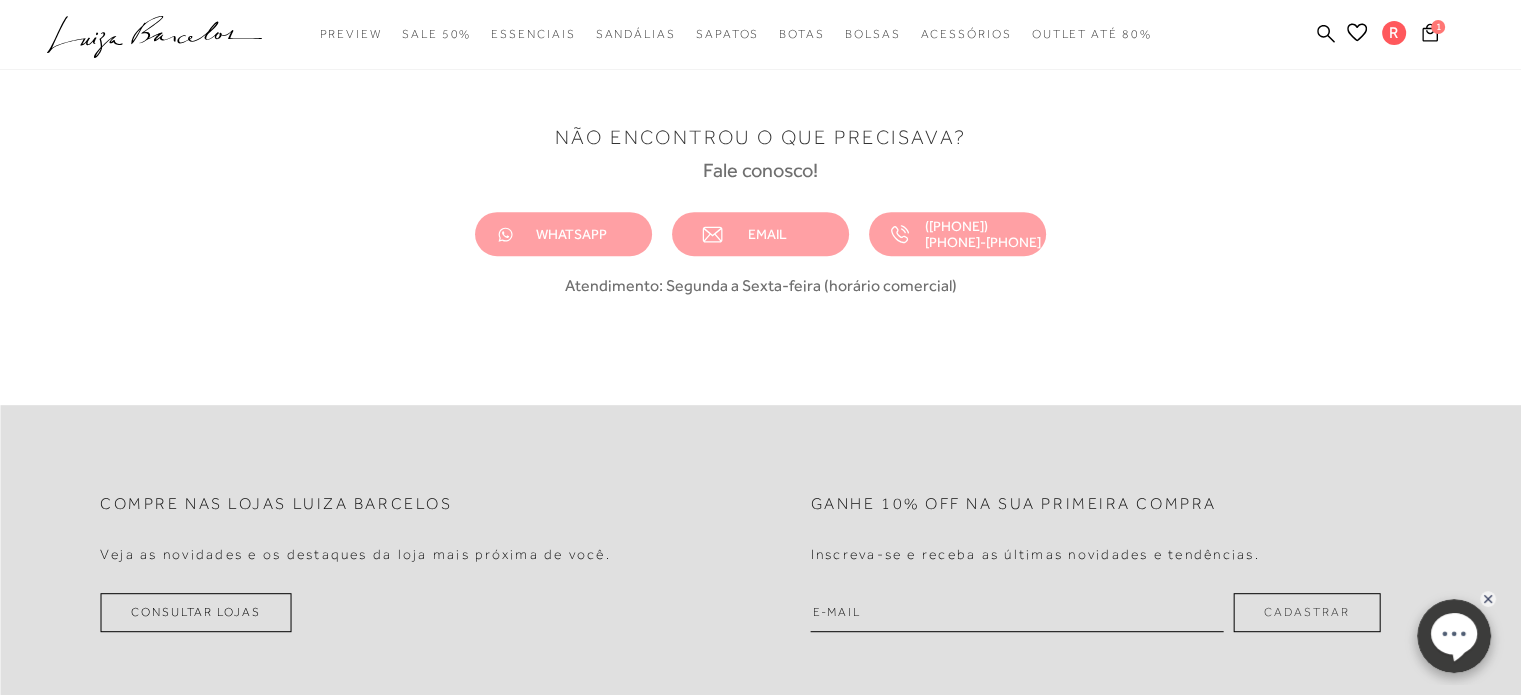 click on "WHATSAPP" at bounding box center (571, 234) 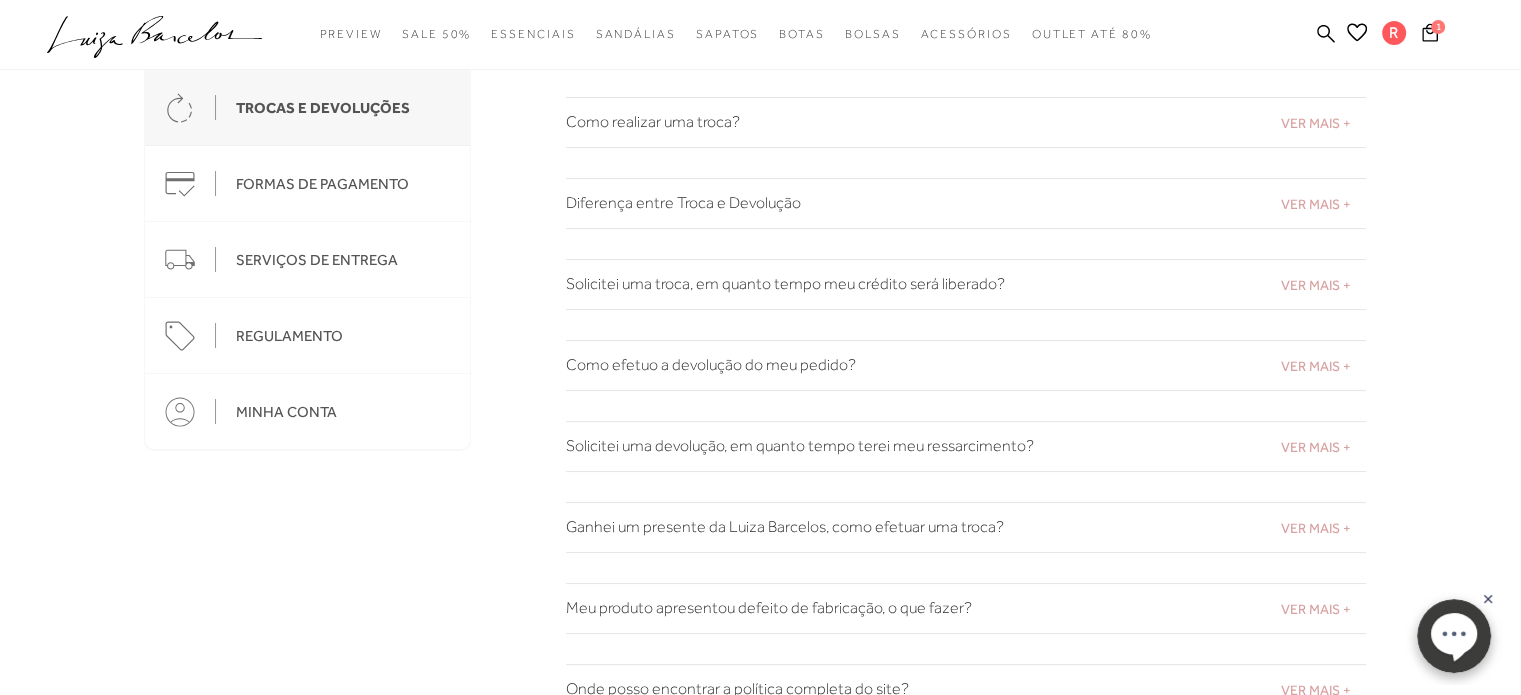 scroll, scrollTop: 0, scrollLeft: 0, axis: both 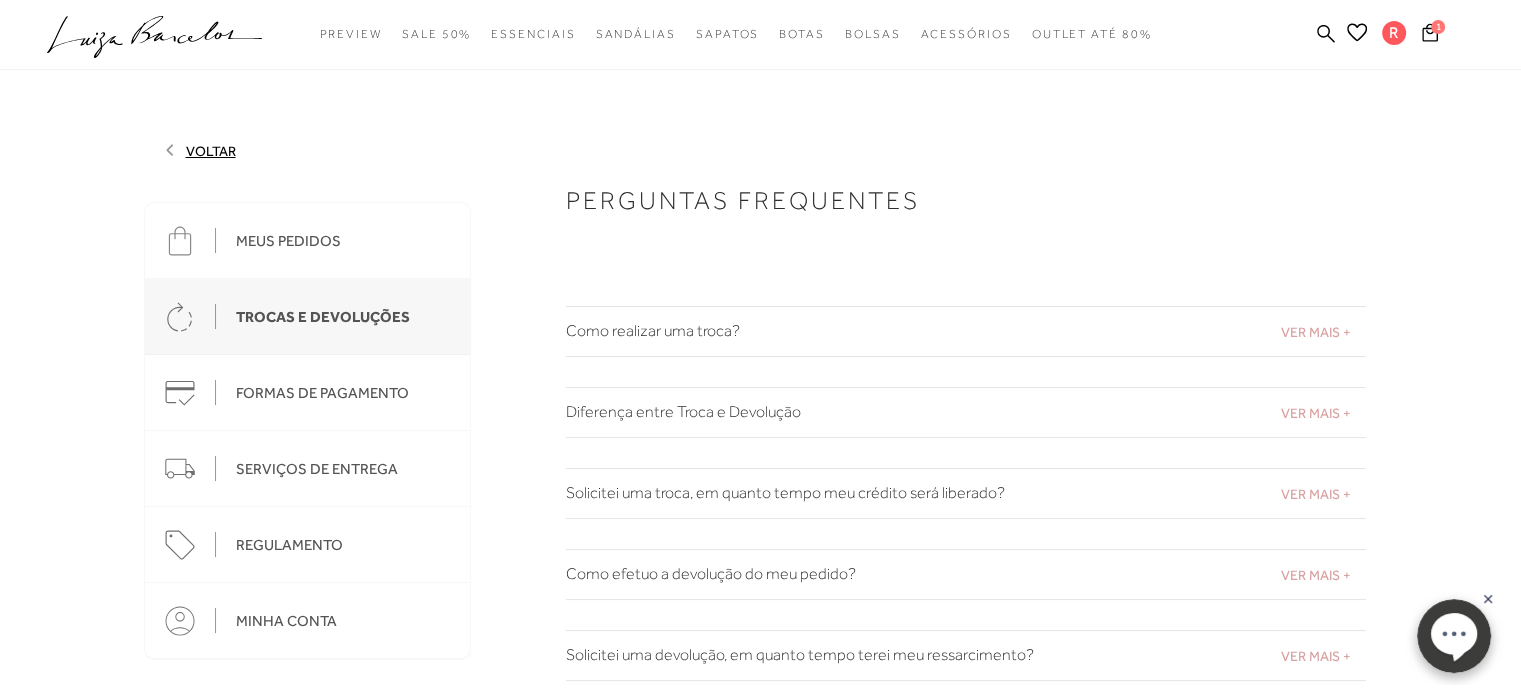 click on "MINHA CONTA" at bounding box center [286, 621] 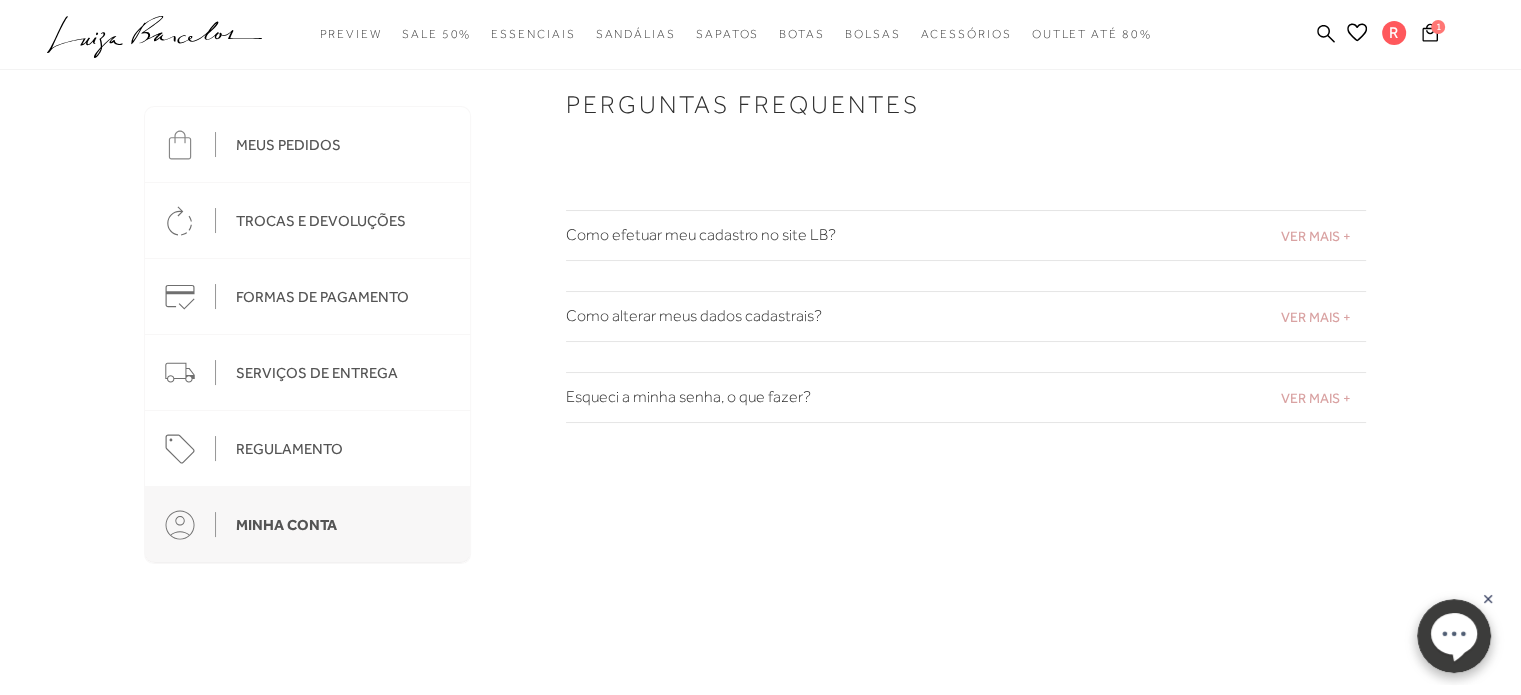 scroll, scrollTop: 100, scrollLeft: 0, axis: vertical 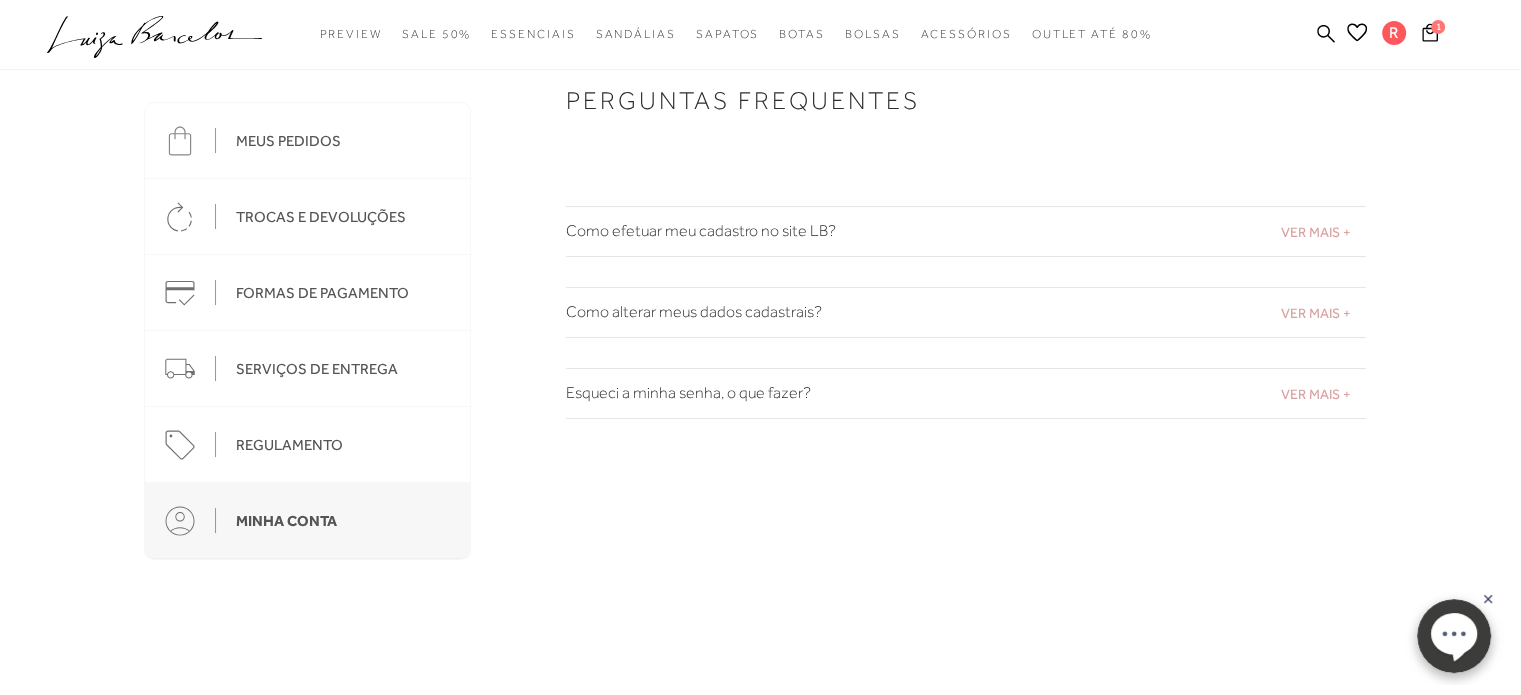 click on "FORMAS DE PAGAMENTO" at bounding box center (322, 293) 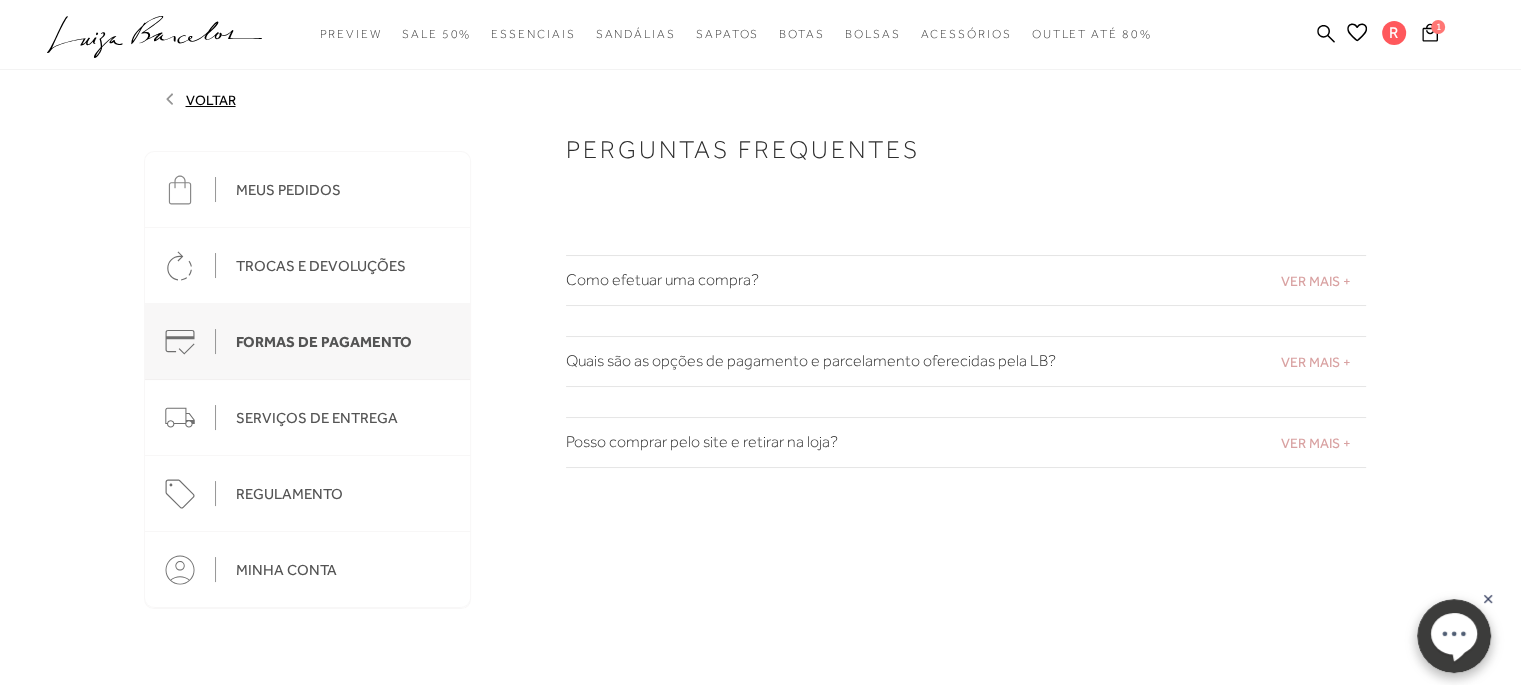scroll, scrollTop: 0, scrollLeft: 0, axis: both 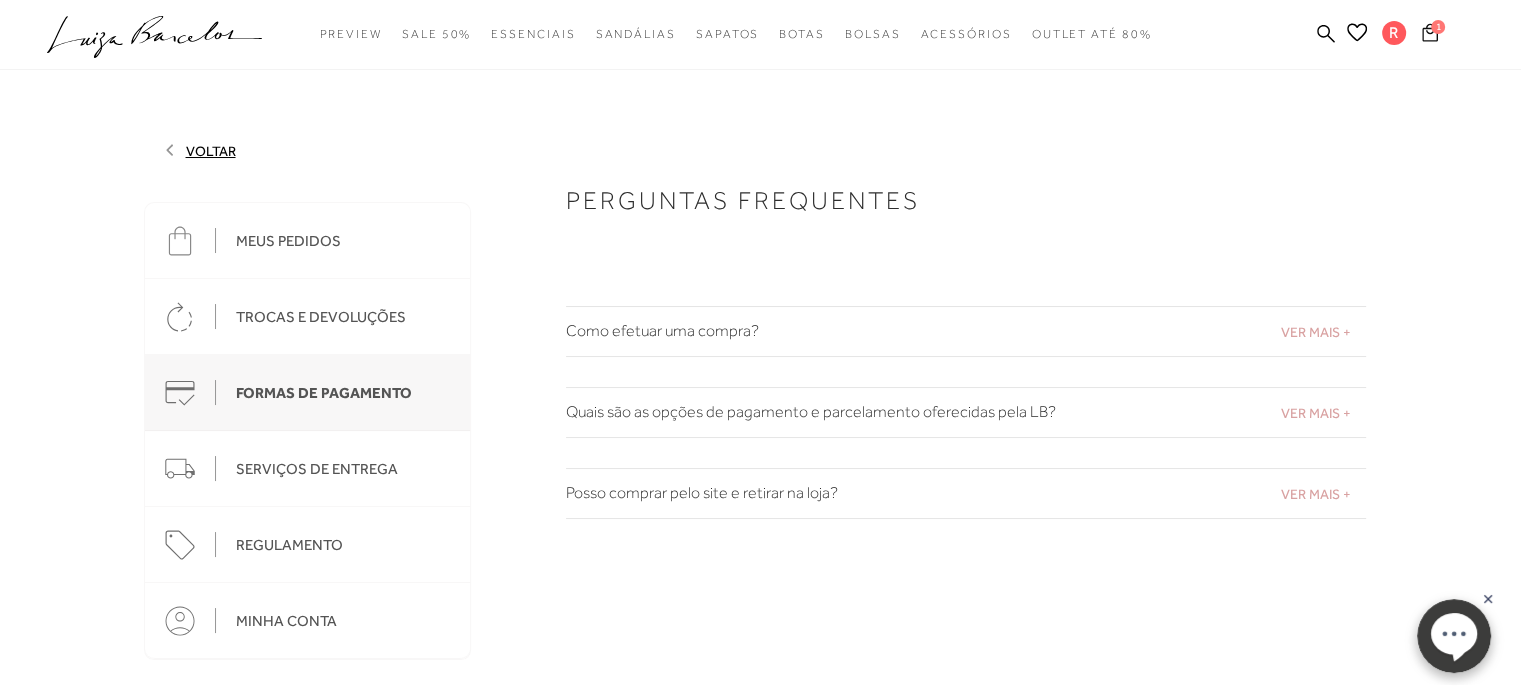 click on "1" at bounding box center (1438, 27) 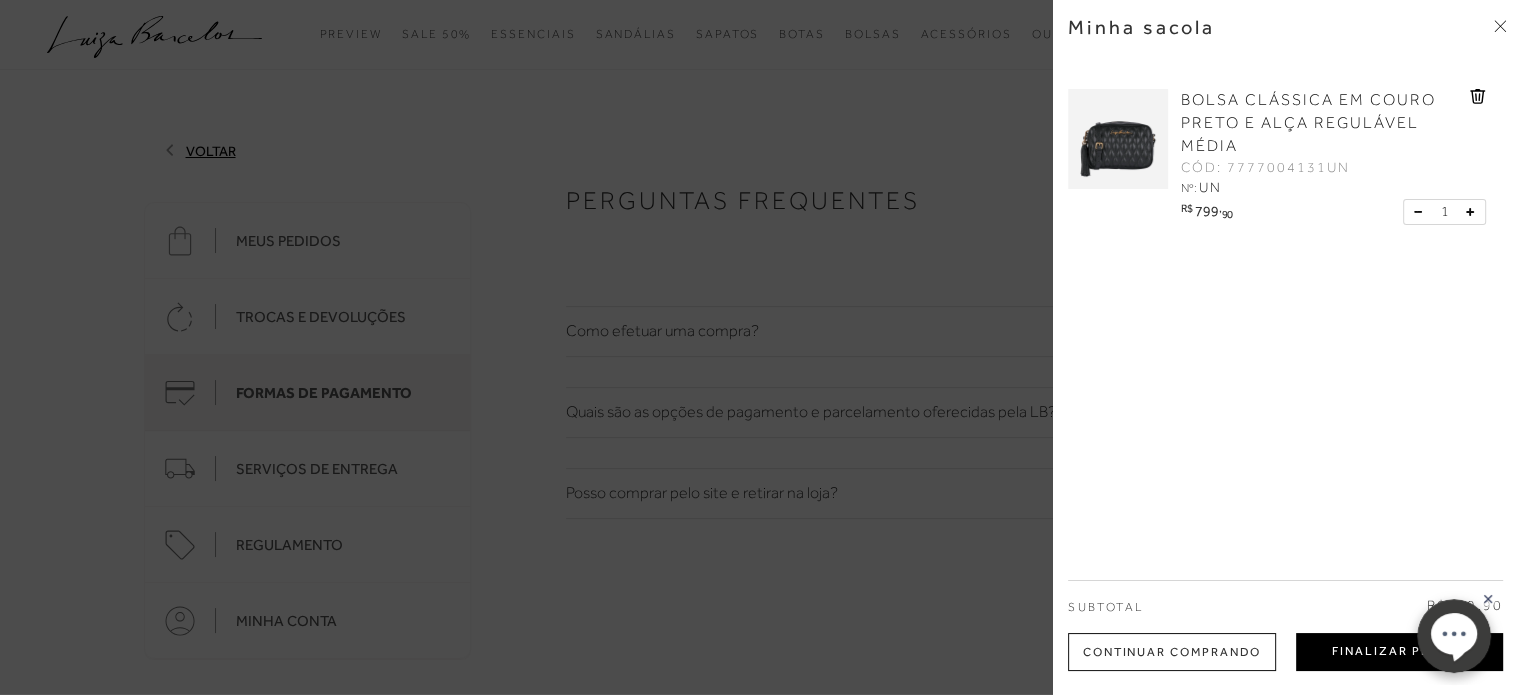 click on "Finalizar Pedido" at bounding box center (1399, 652) 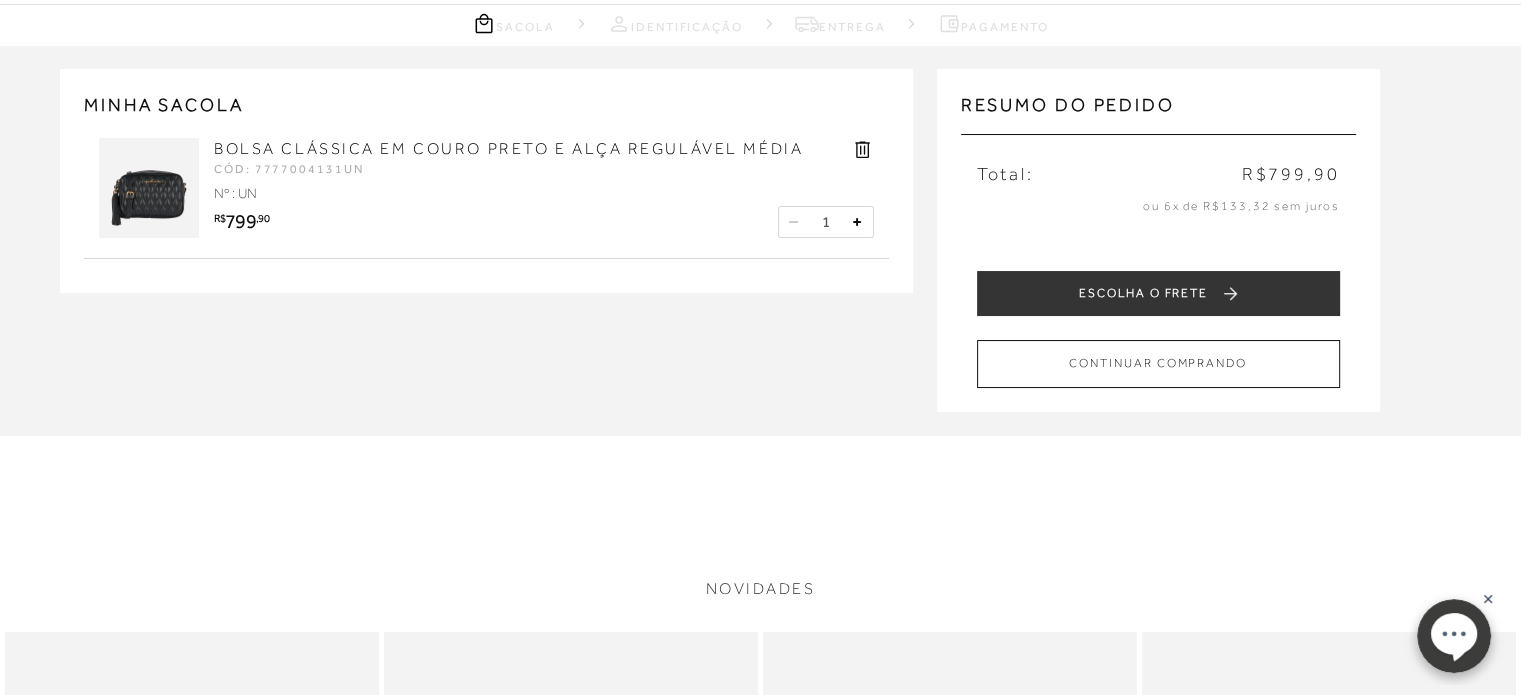 scroll, scrollTop: 0, scrollLeft: 0, axis: both 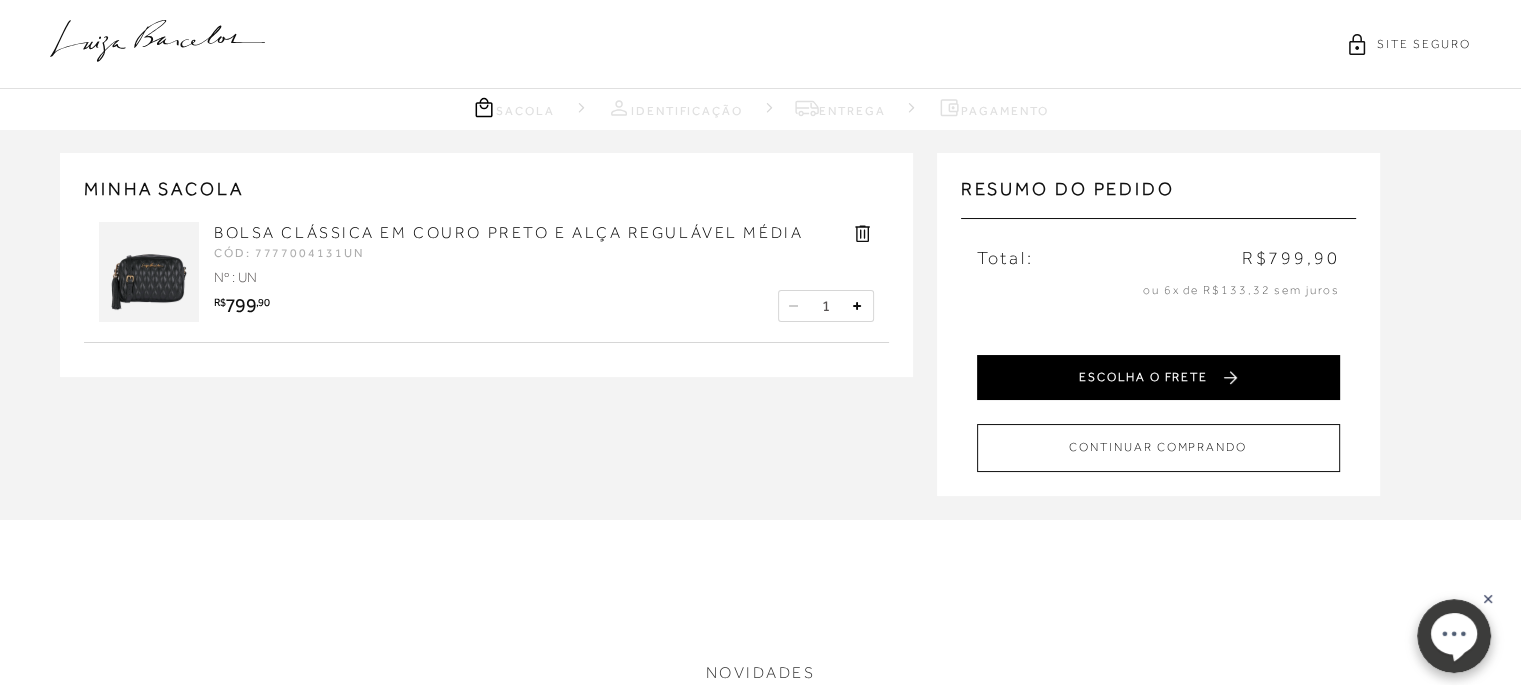 click on "ESCOLHA O FRETE" at bounding box center (1158, 377) 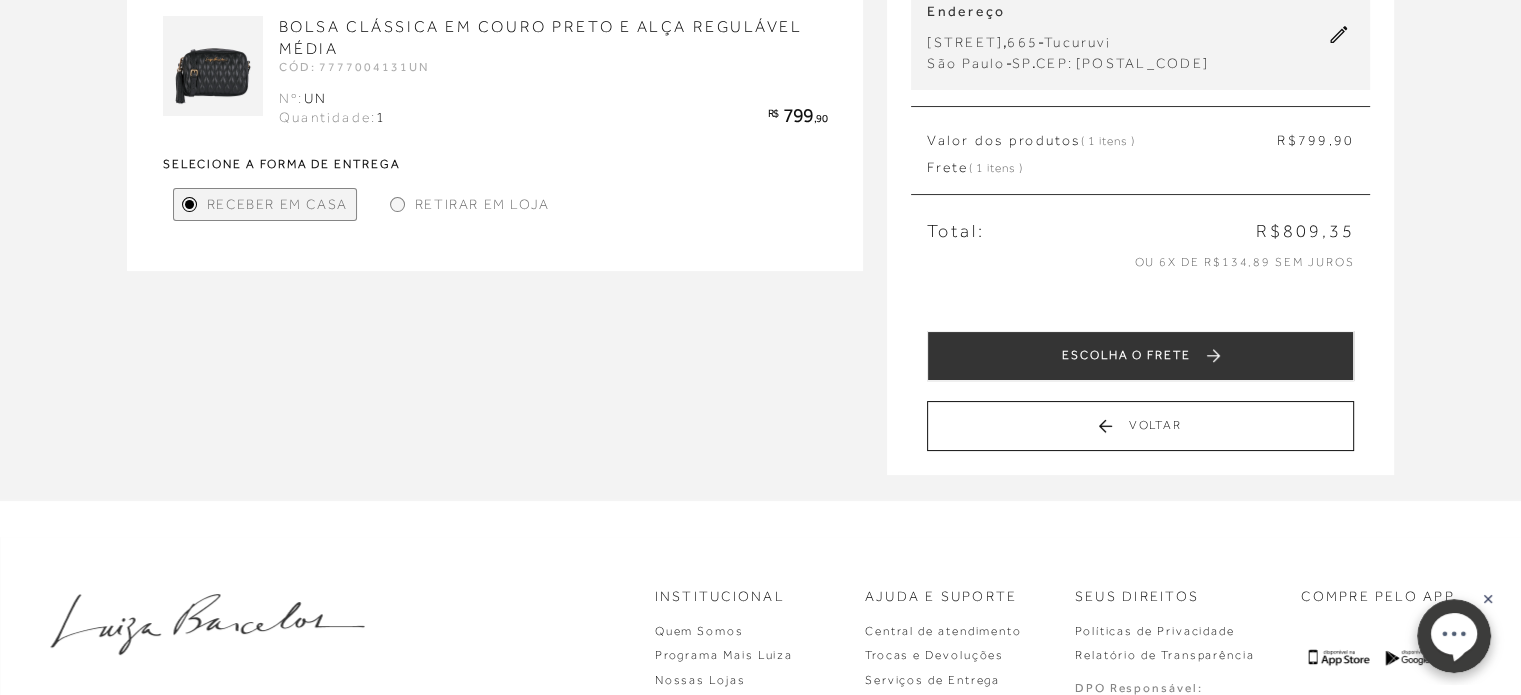 scroll, scrollTop: 100, scrollLeft: 0, axis: vertical 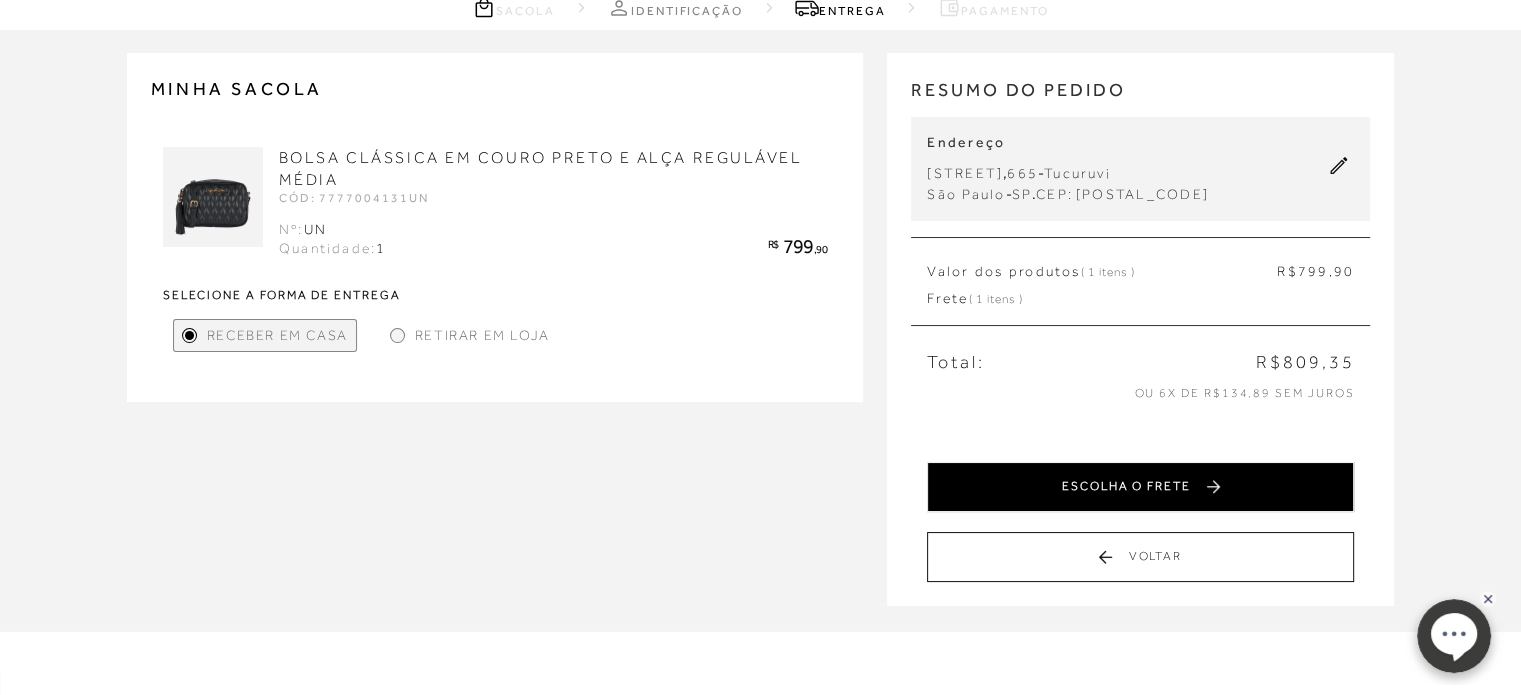 click on "ESCOLHA O FRETE" at bounding box center [1140, 487] 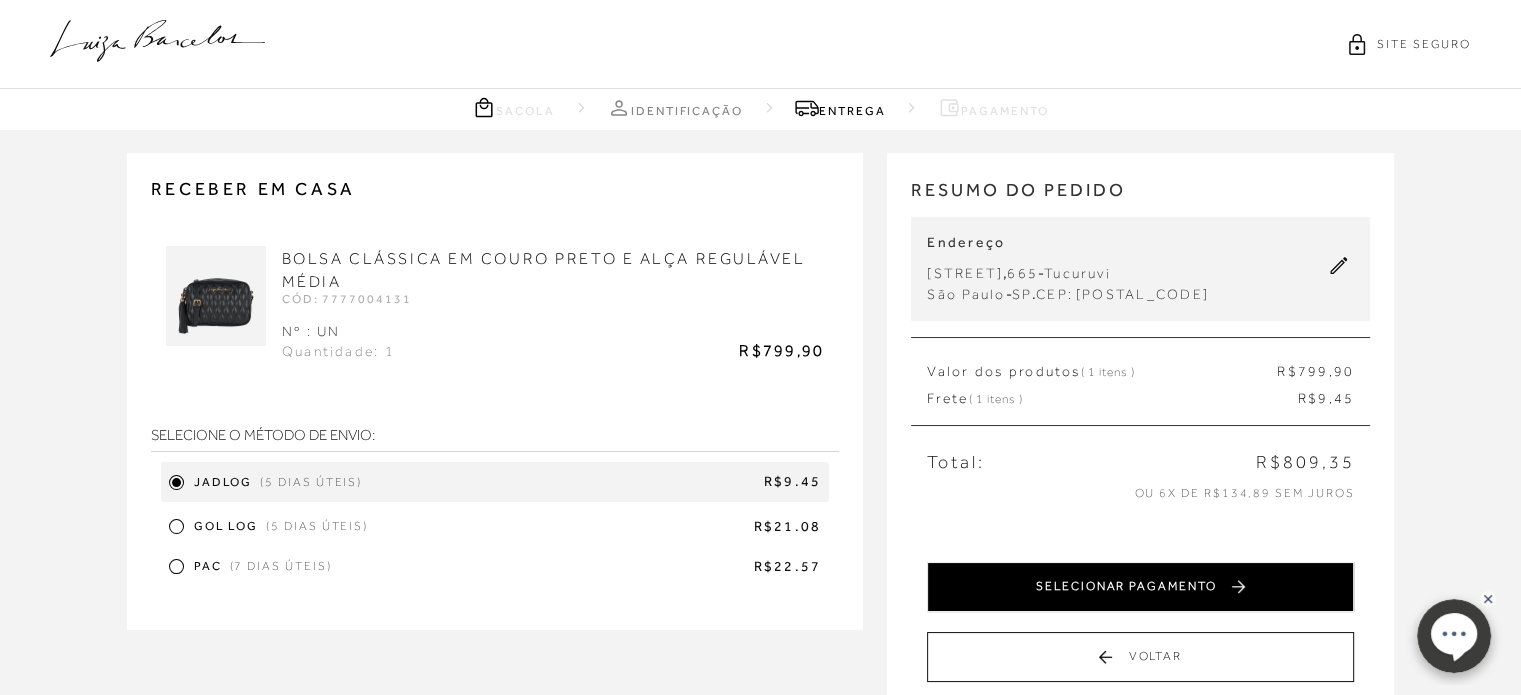 click on "SELECIONAR PAGAMENTO" at bounding box center (1140, 587) 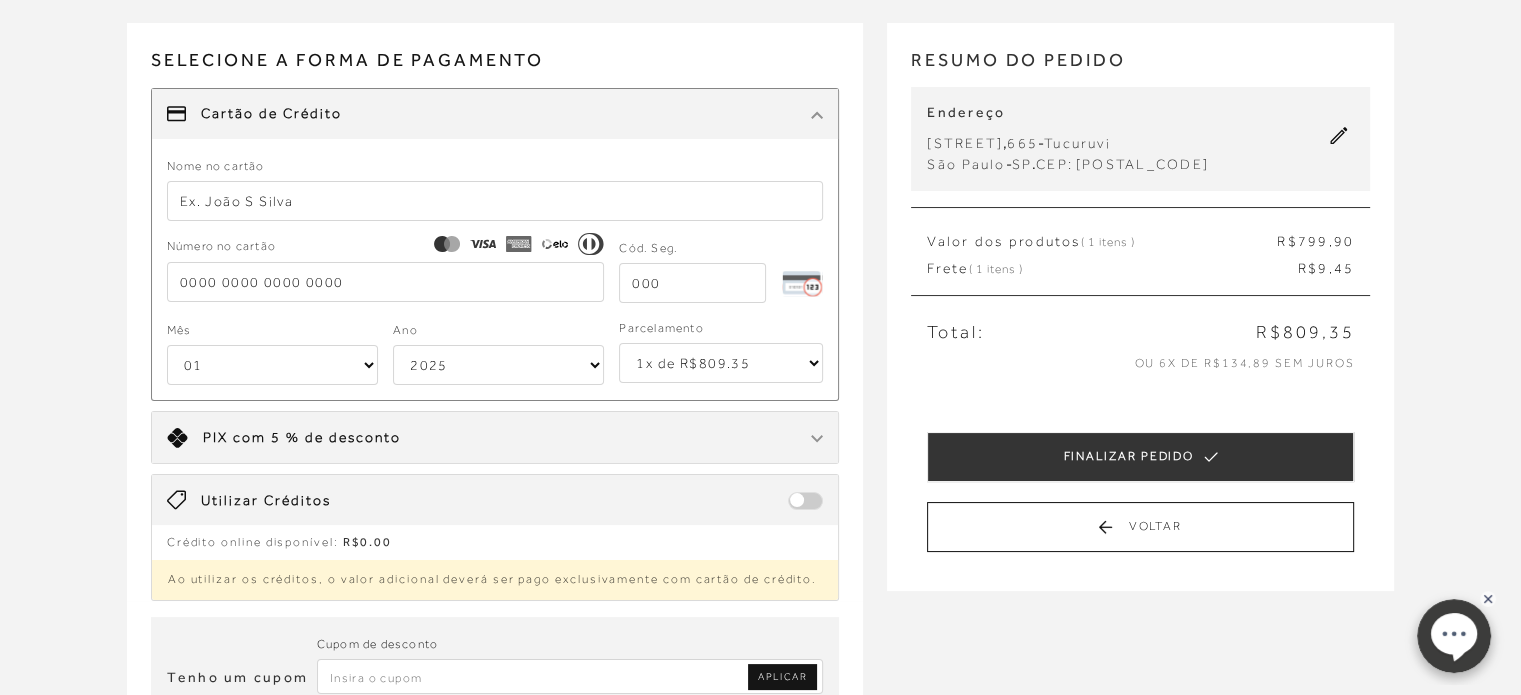 scroll, scrollTop: 100, scrollLeft: 0, axis: vertical 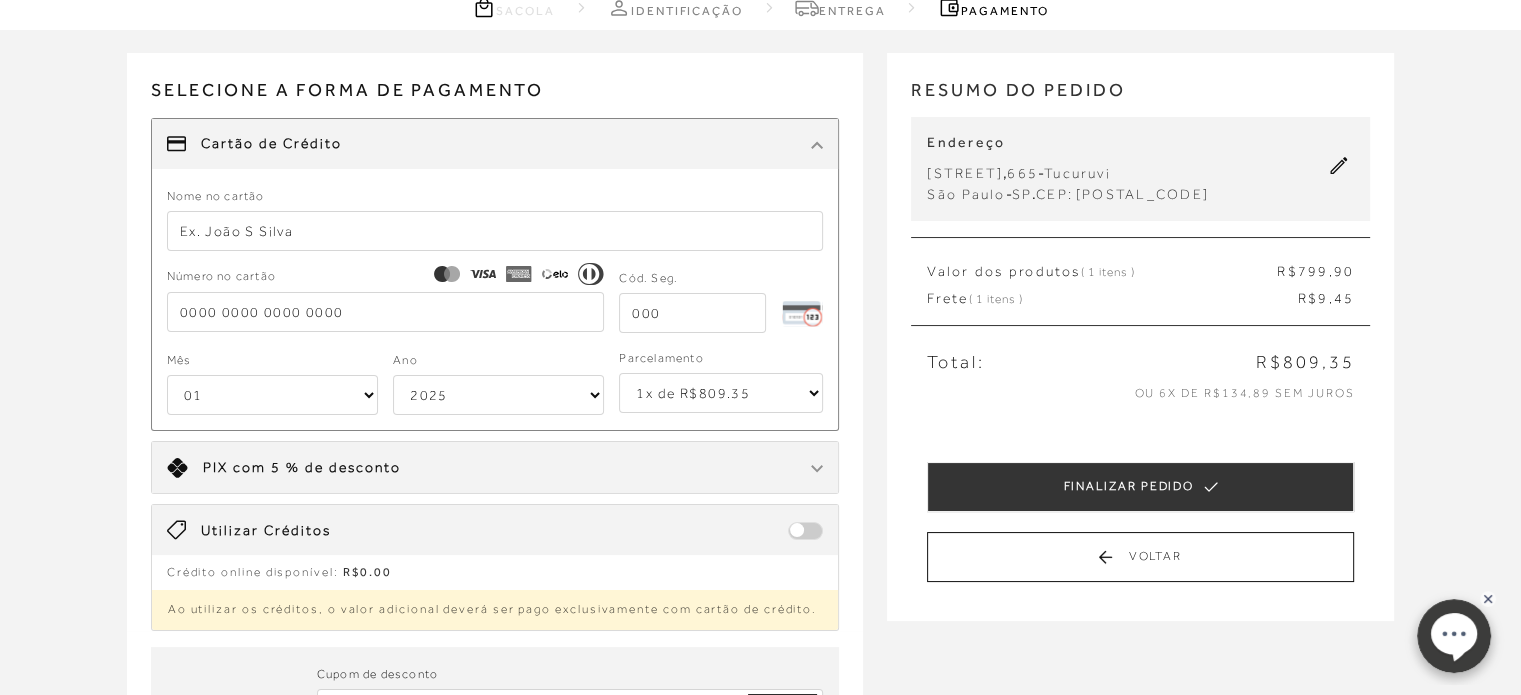 click on "Cartão de Crédito" at bounding box center (271, 144) 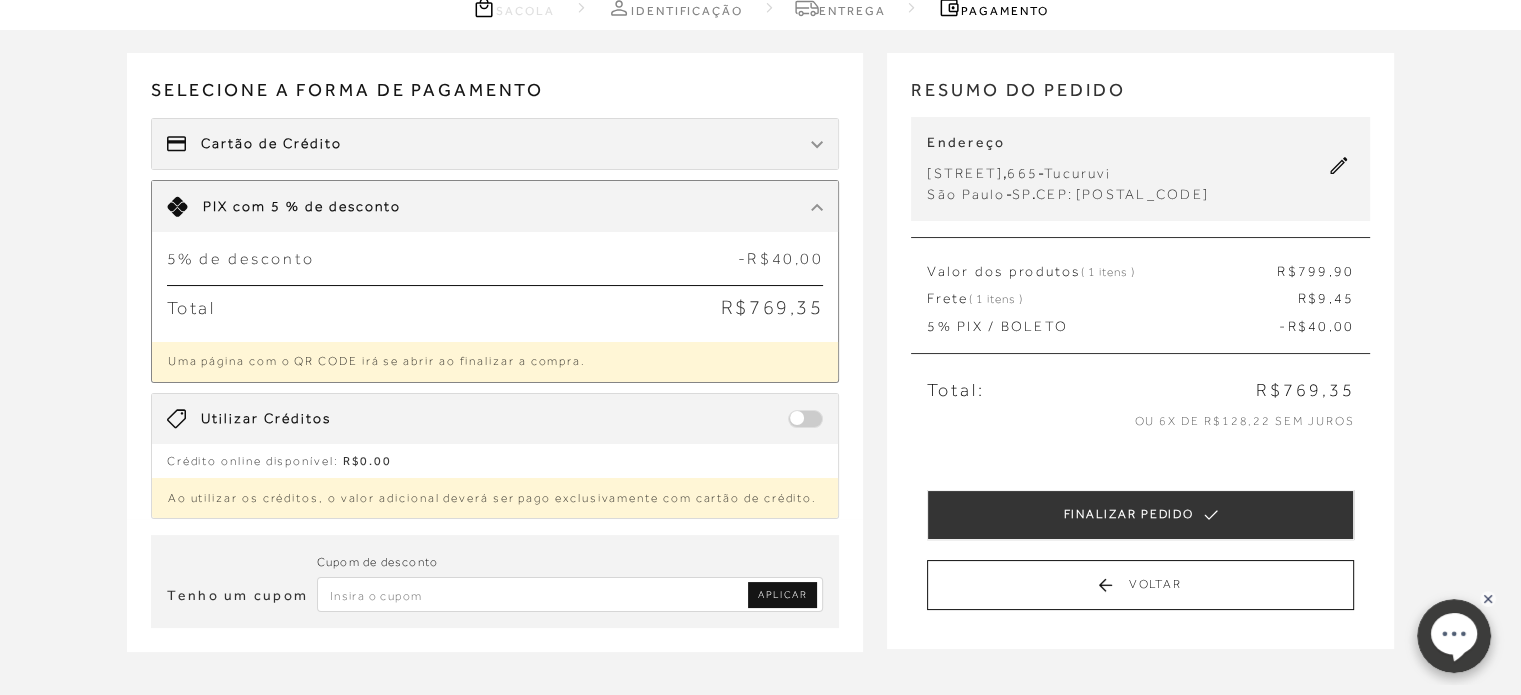 click at bounding box center [817, 207] 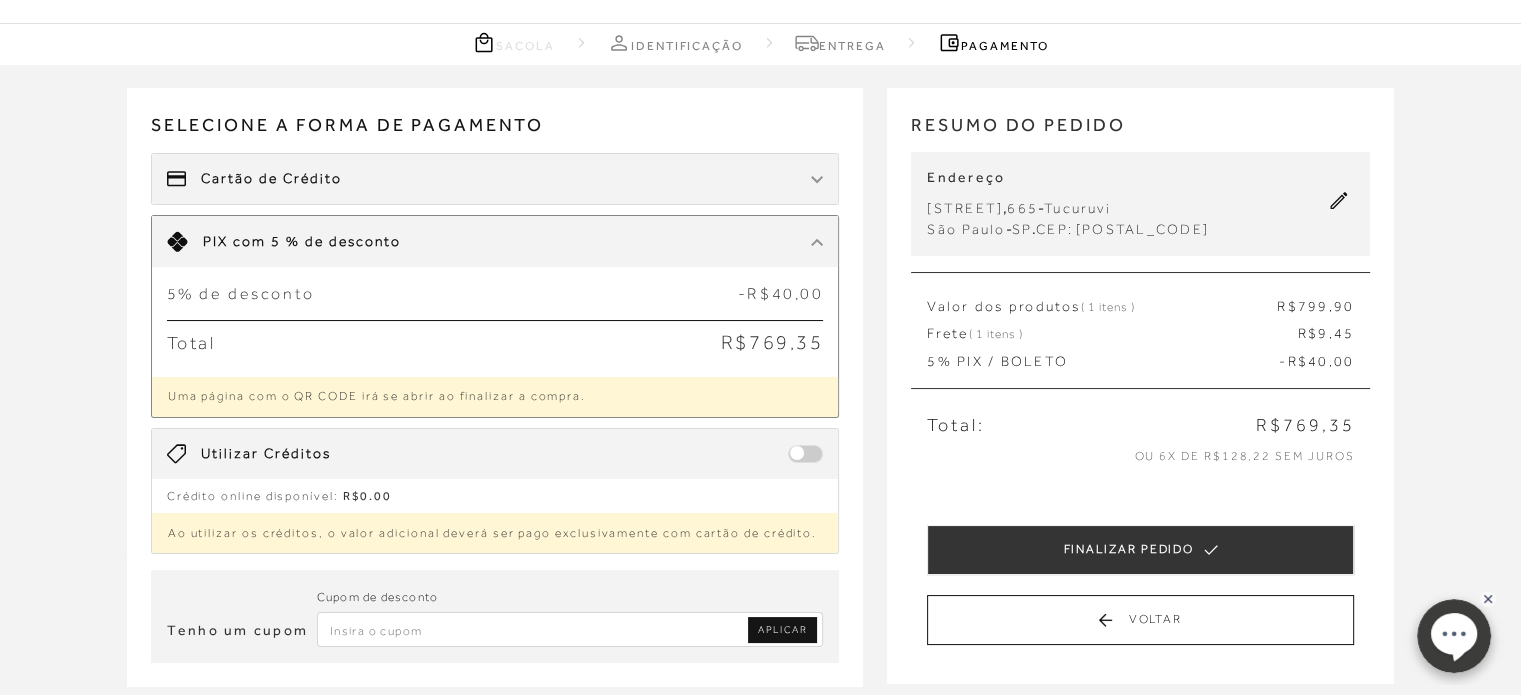 scroll, scrollTop: 100, scrollLeft: 0, axis: vertical 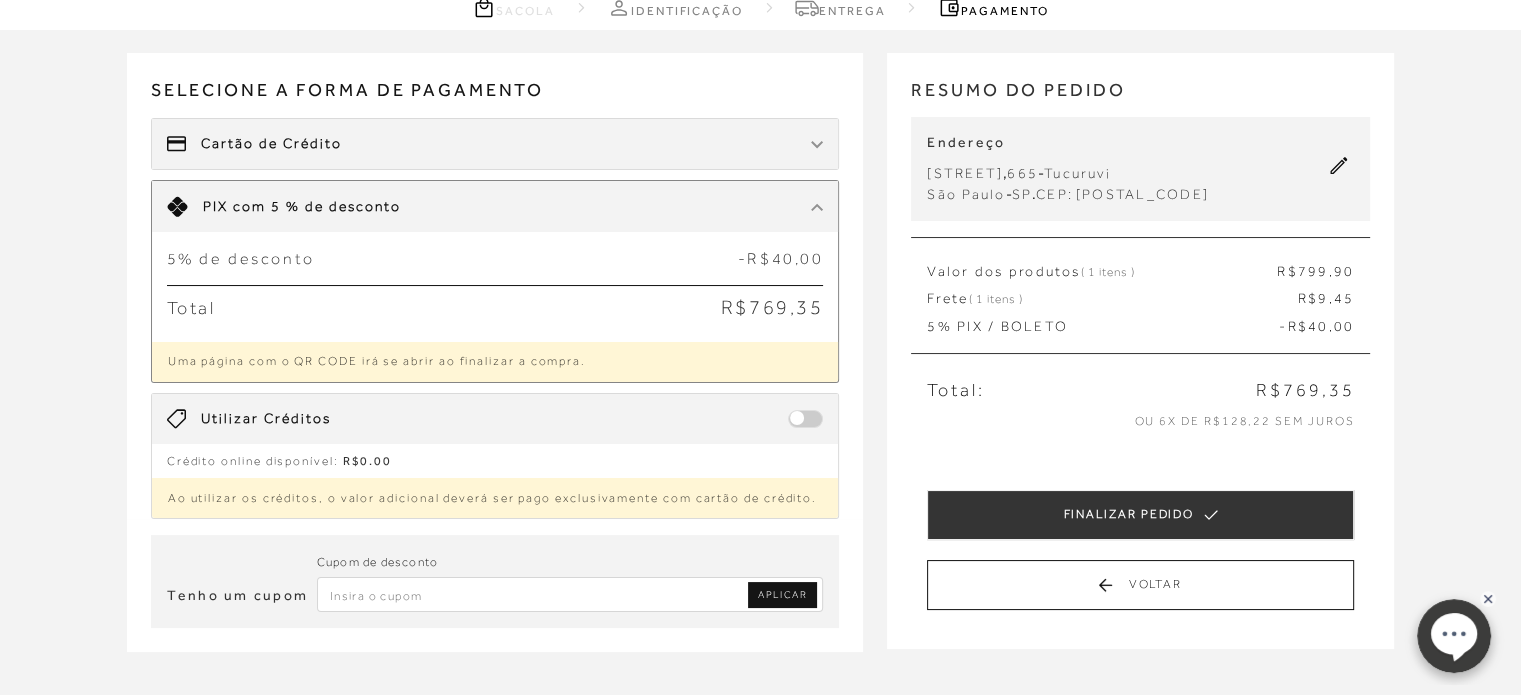 click on "Utilizar Créditos" at bounding box center (495, 419) 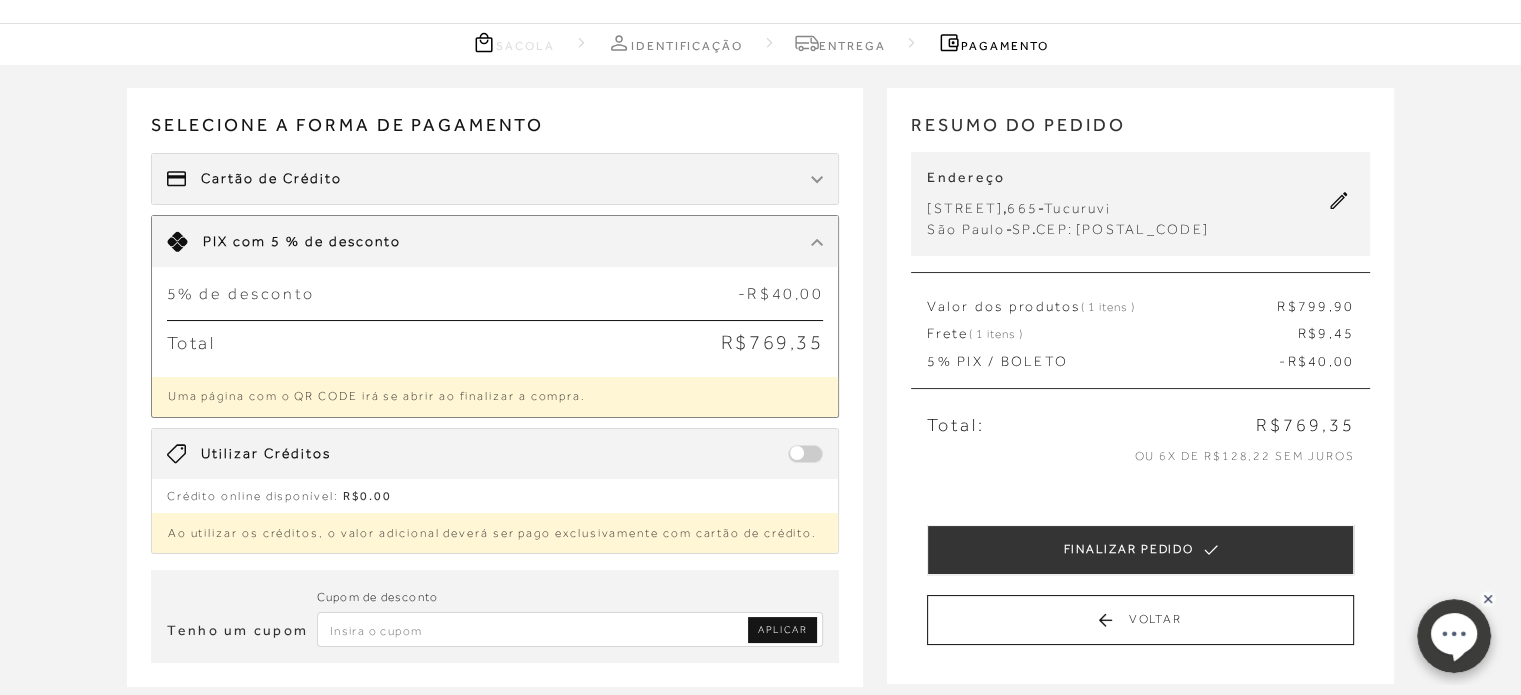 scroll, scrollTop: 100, scrollLeft: 0, axis: vertical 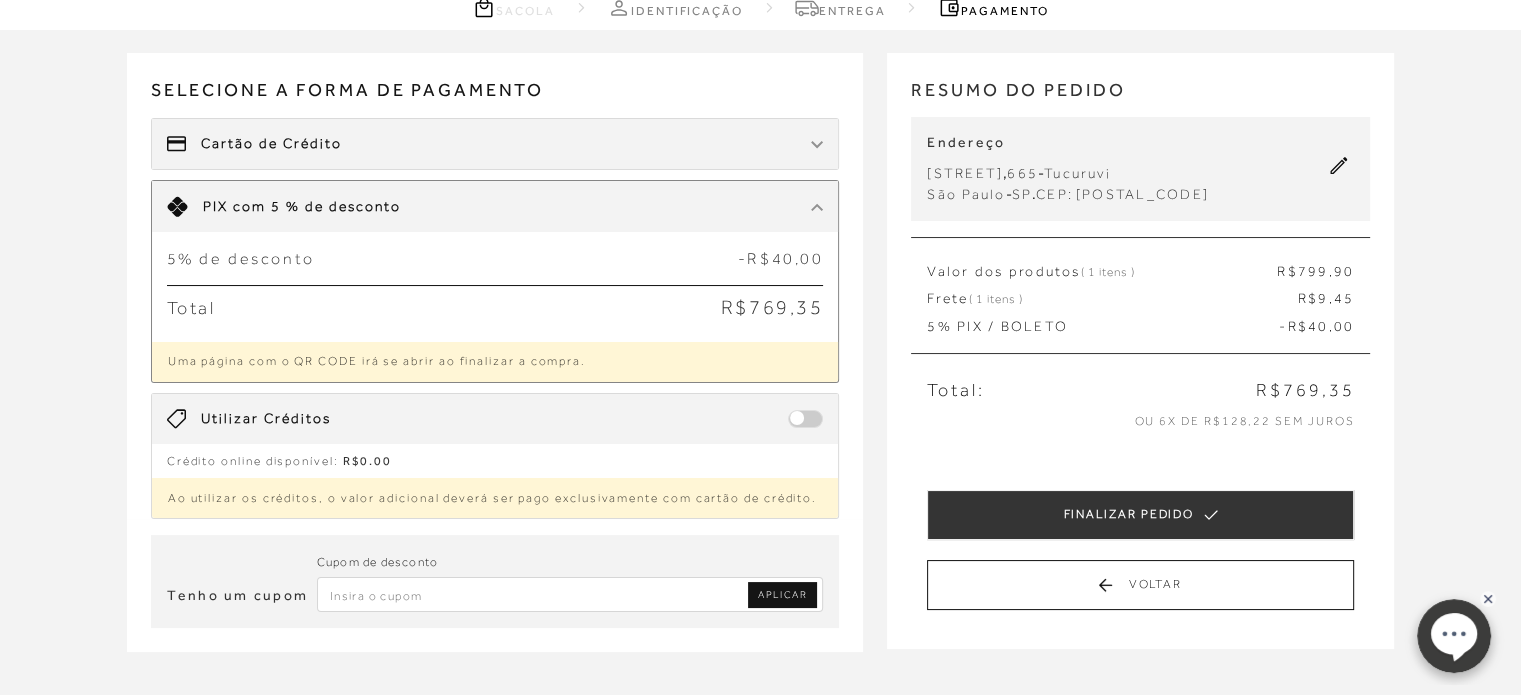 click on "APLICAR" at bounding box center [782, 595] 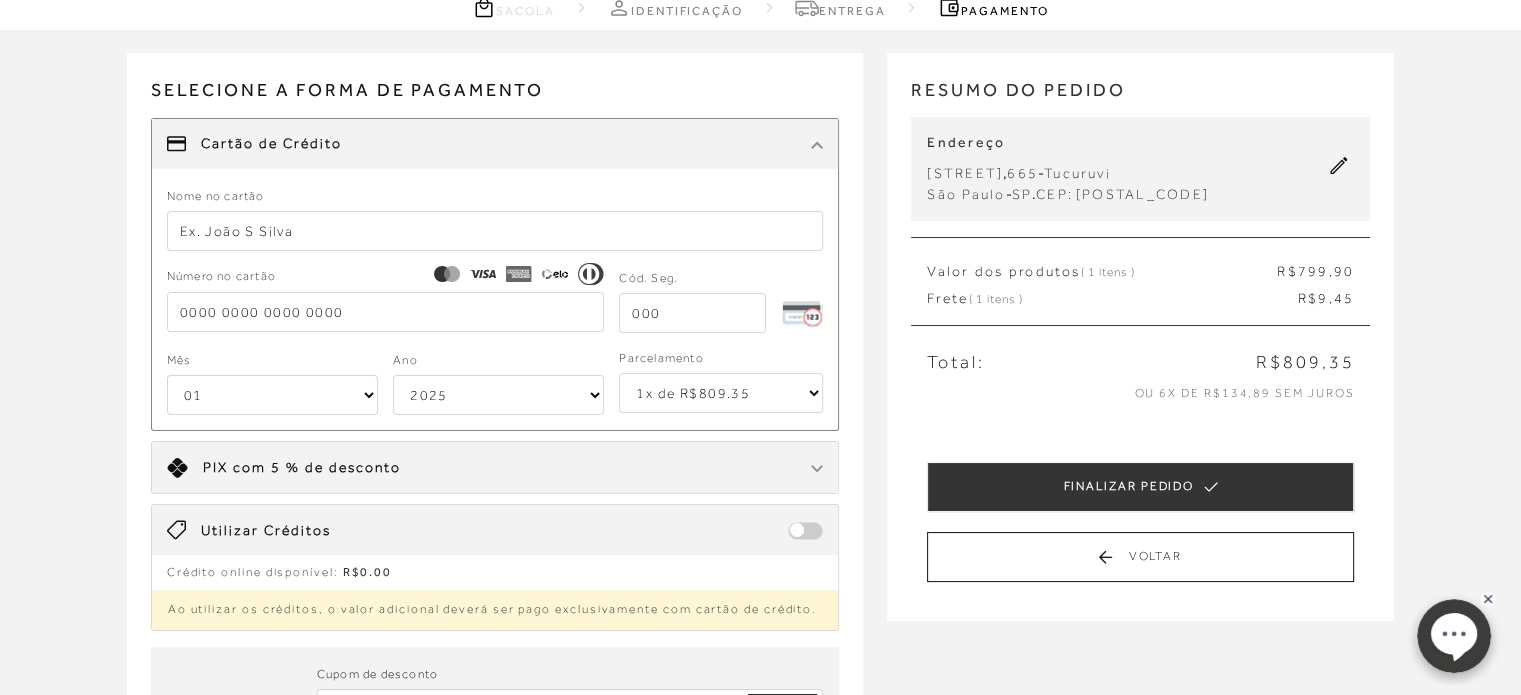 scroll, scrollTop: 200, scrollLeft: 0, axis: vertical 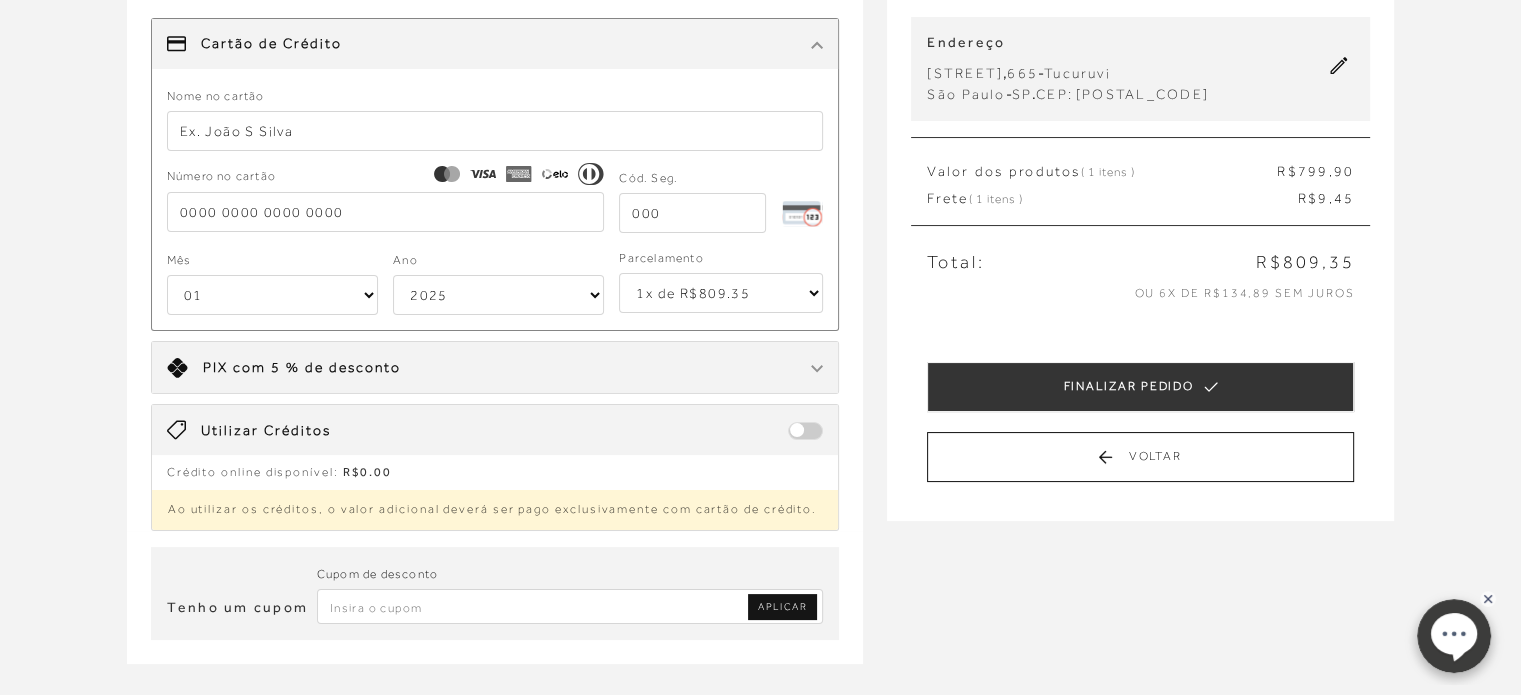 click at bounding box center [805, 431] 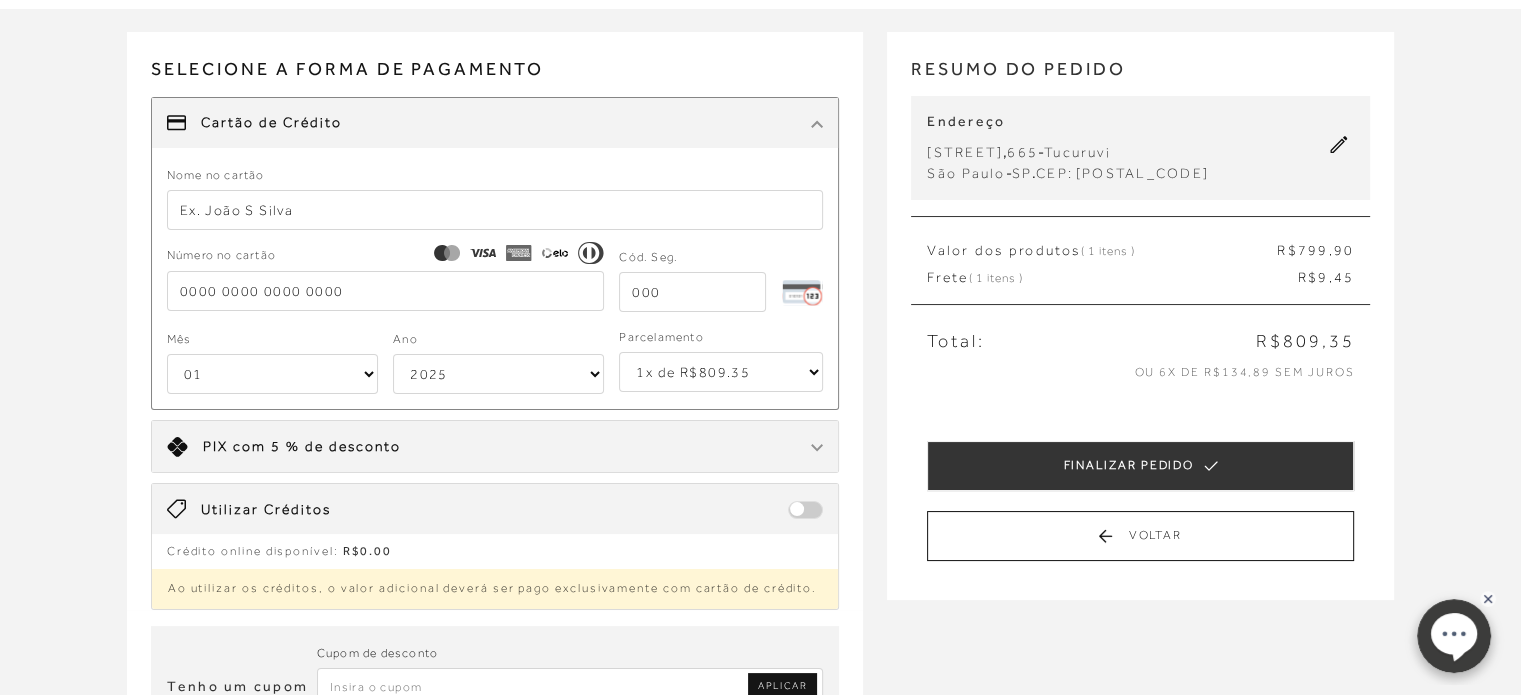 scroll, scrollTop: 0, scrollLeft: 0, axis: both 